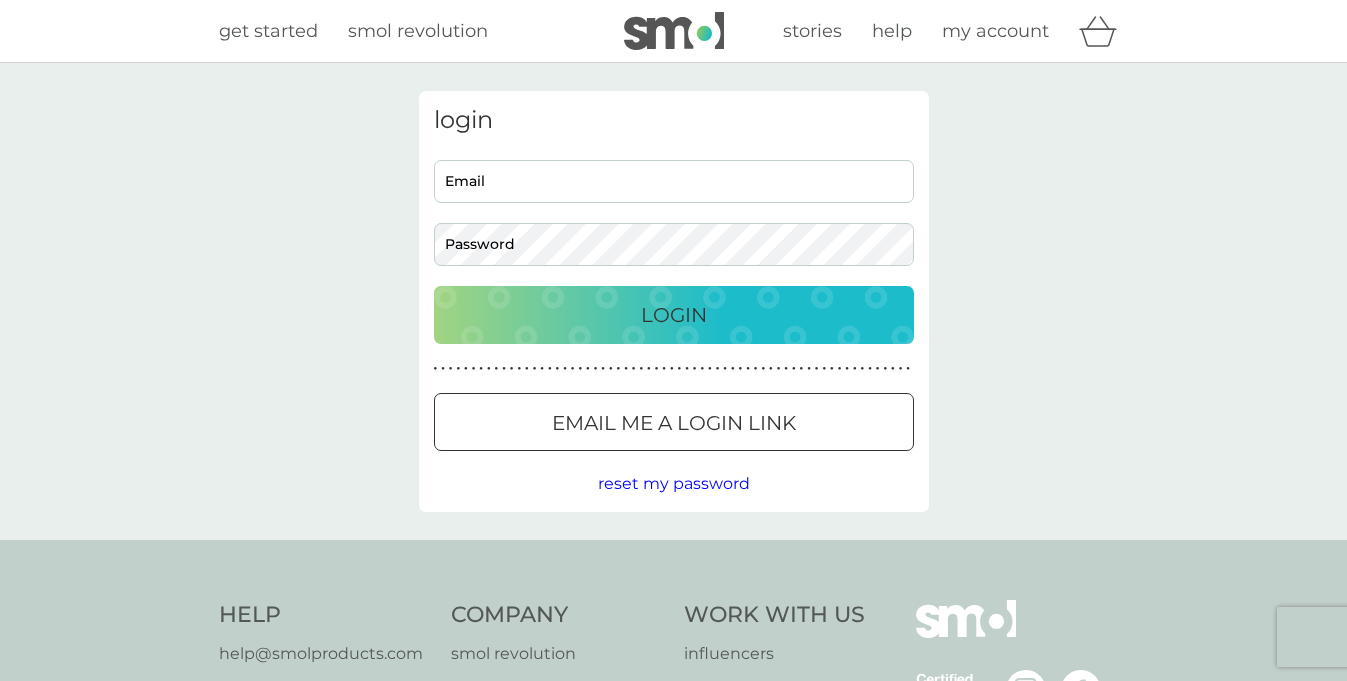 scroll, scrollTop: 0, scrollLeft: 0, axis: both 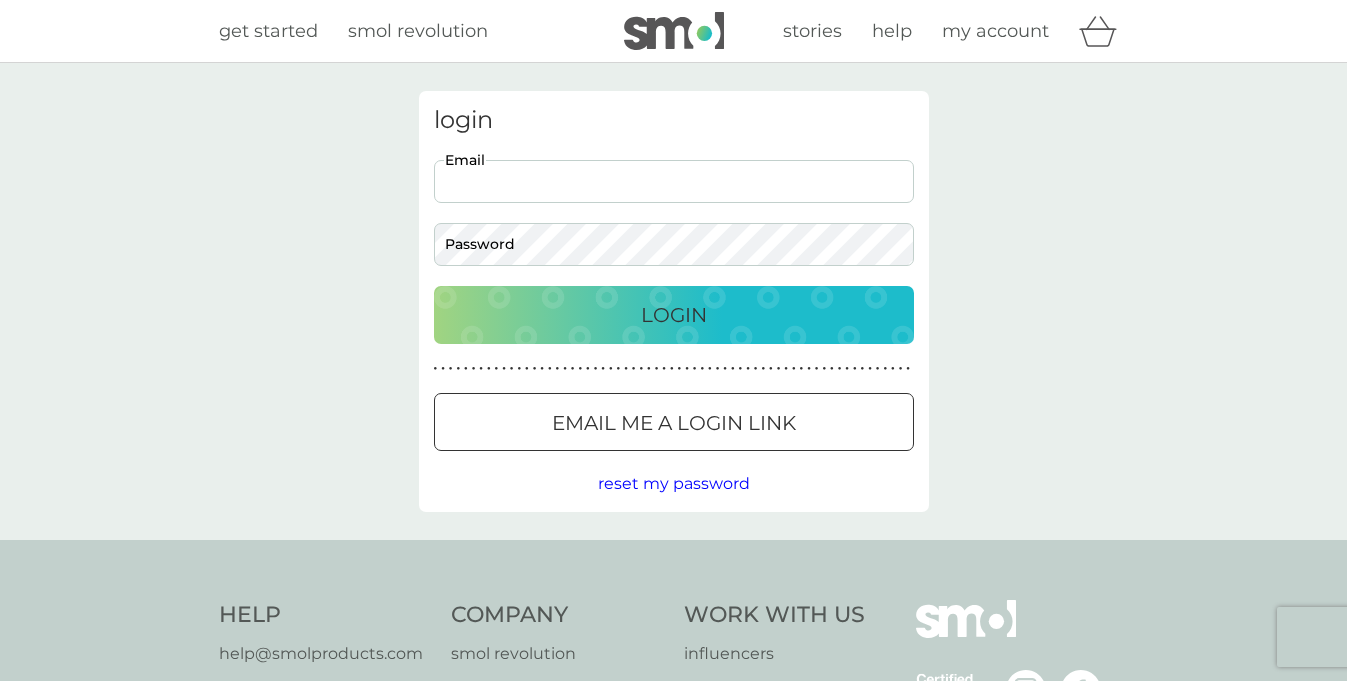 click on "Email" at bounding box center (674, 181) 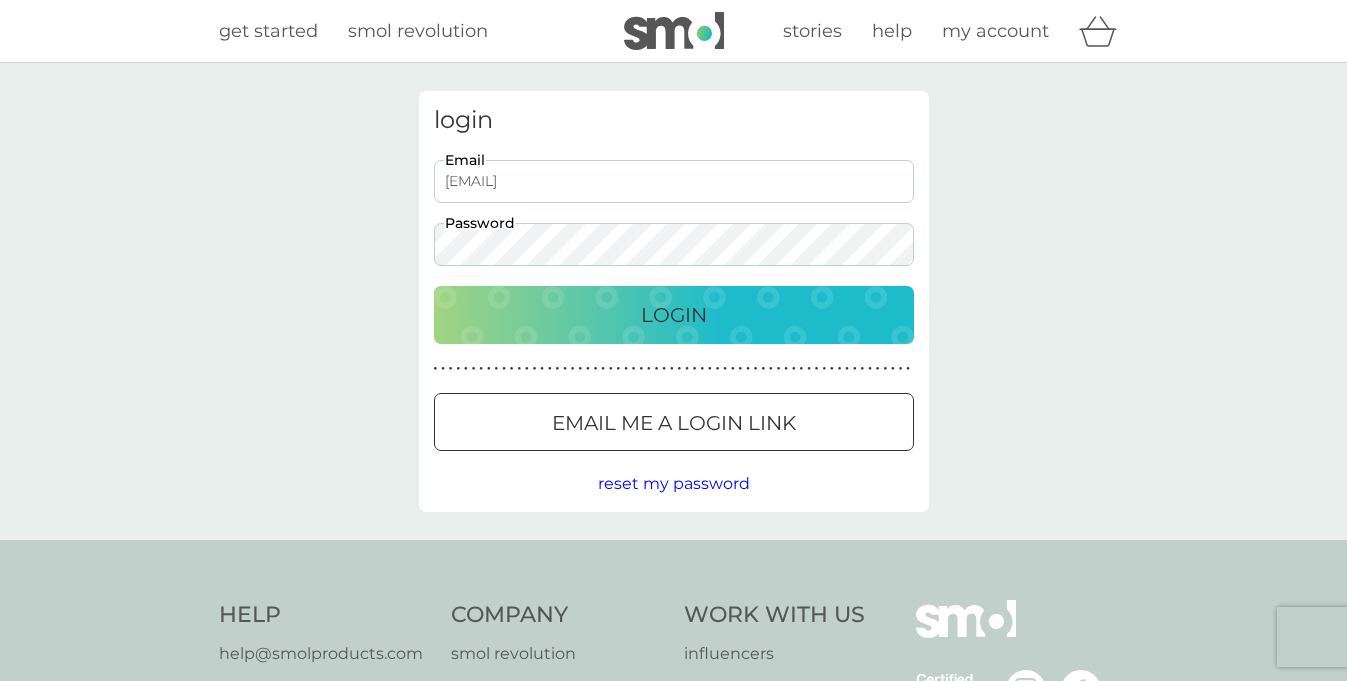 click on "Login" at bounding box center [674, 315] 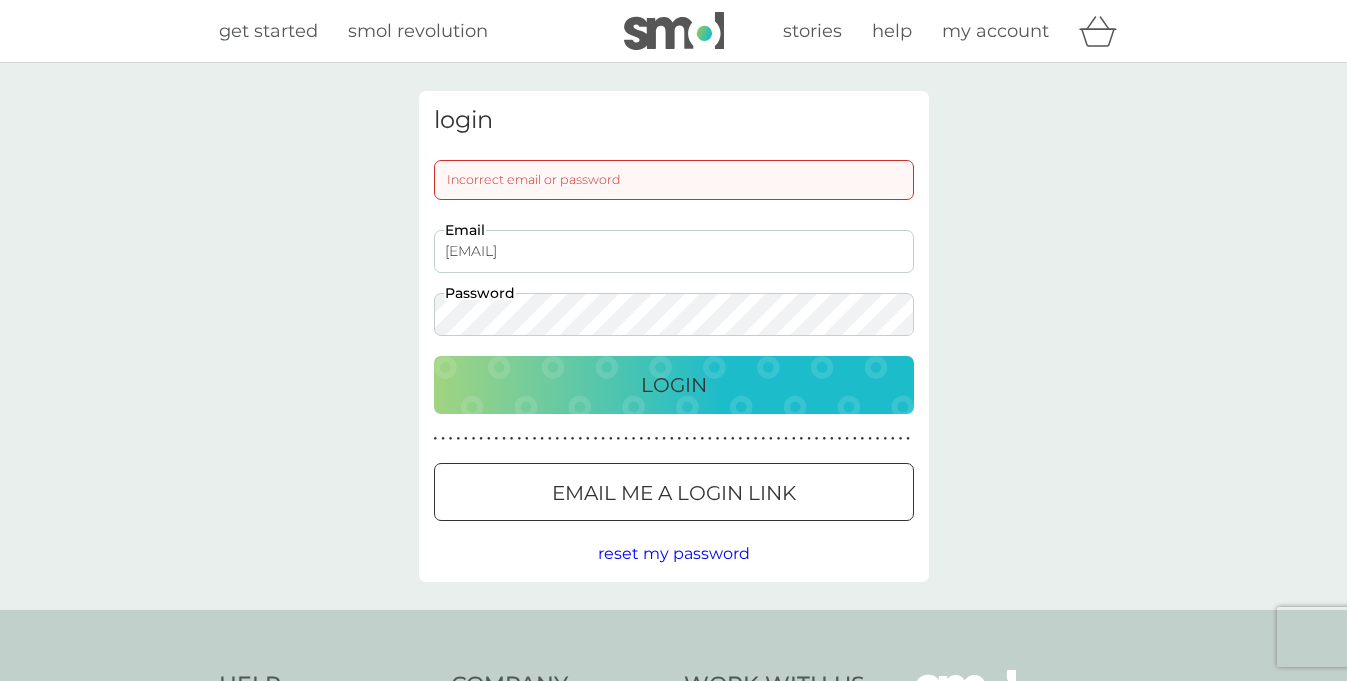 click on "login Incorrect email or password winlowamy@gmail.com Email Password Login ● ● ● ● ● ● ● ● ● ● ● ● ● ● ● ● ● ● ● ● ● ● ● ● ● ● ● ● ● ● ● ● ● ● ● ● ● ● ● ● ● ● ● ● ● ● ● ● ● ● ● ● ● ● ● ● ● ● ● ● ● ● ● ● ● ● ● ● ● ● Email me a login link reset my password" at bounding box center (673, 336) 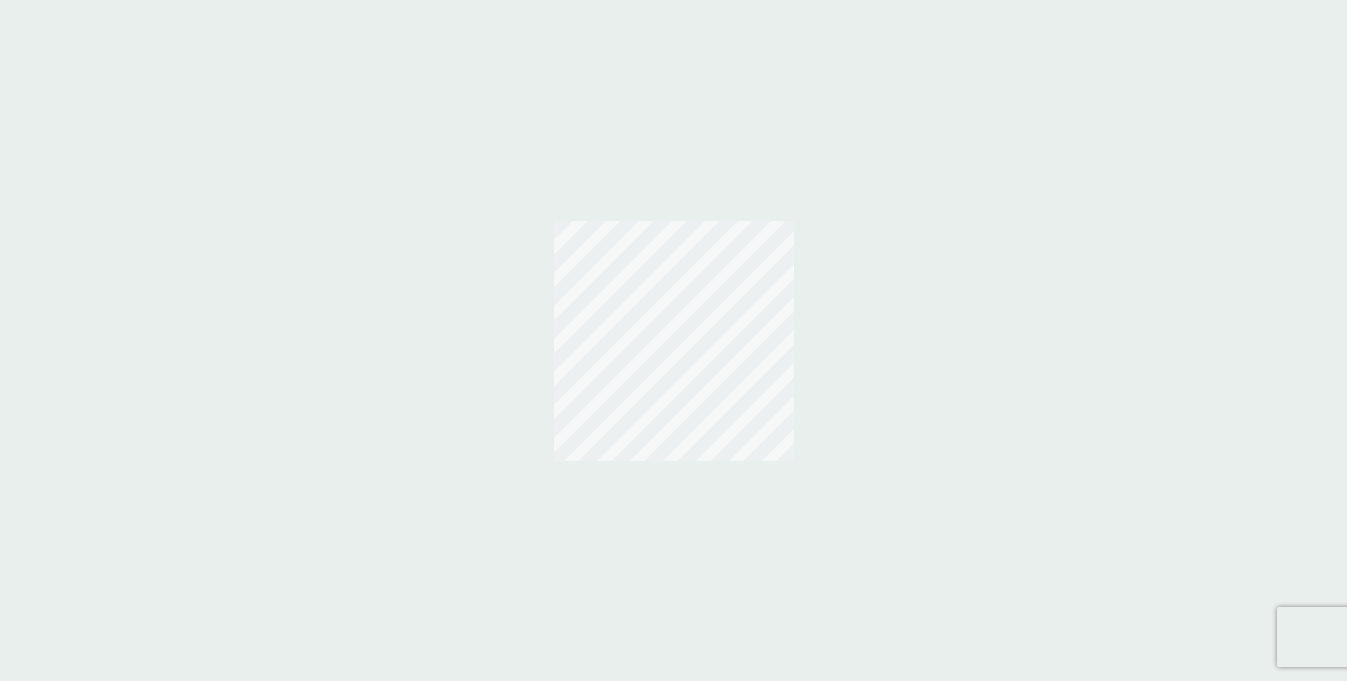 scroll, scrollTop: 0, scrollLeft: 0, axis: both 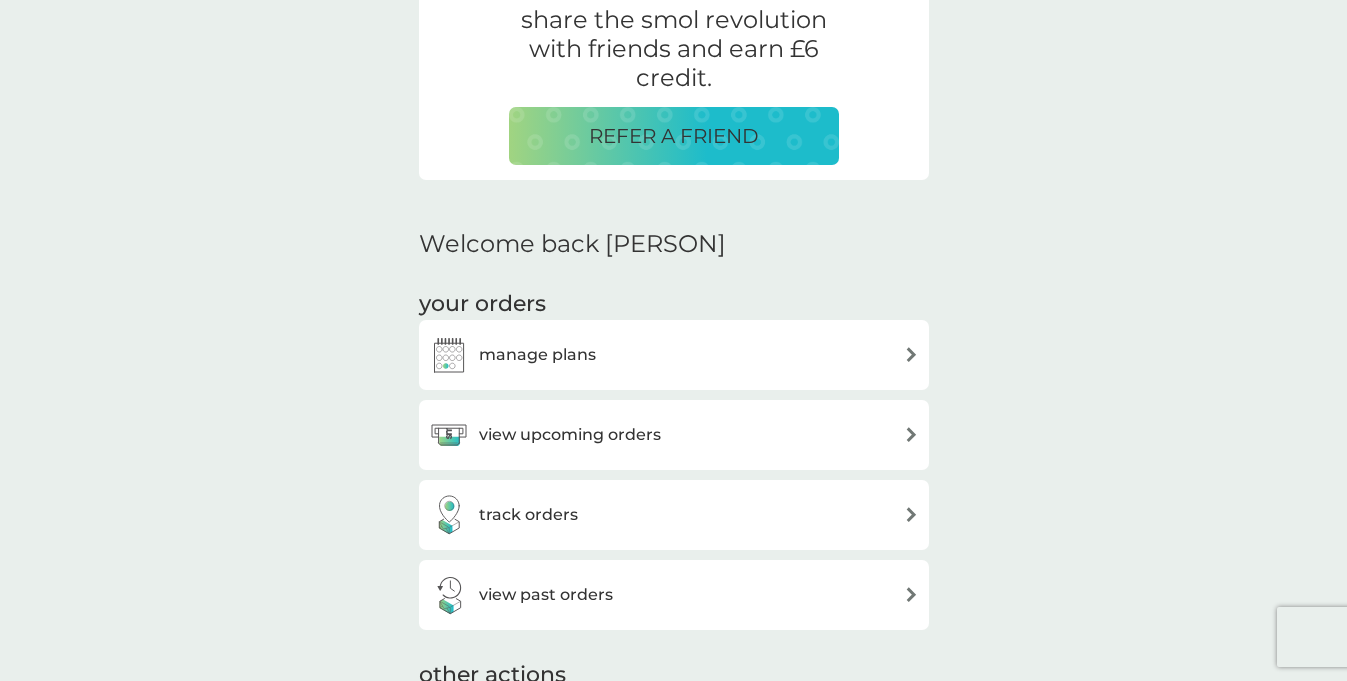 click on "manage plans" at bounding box center [674, 355] 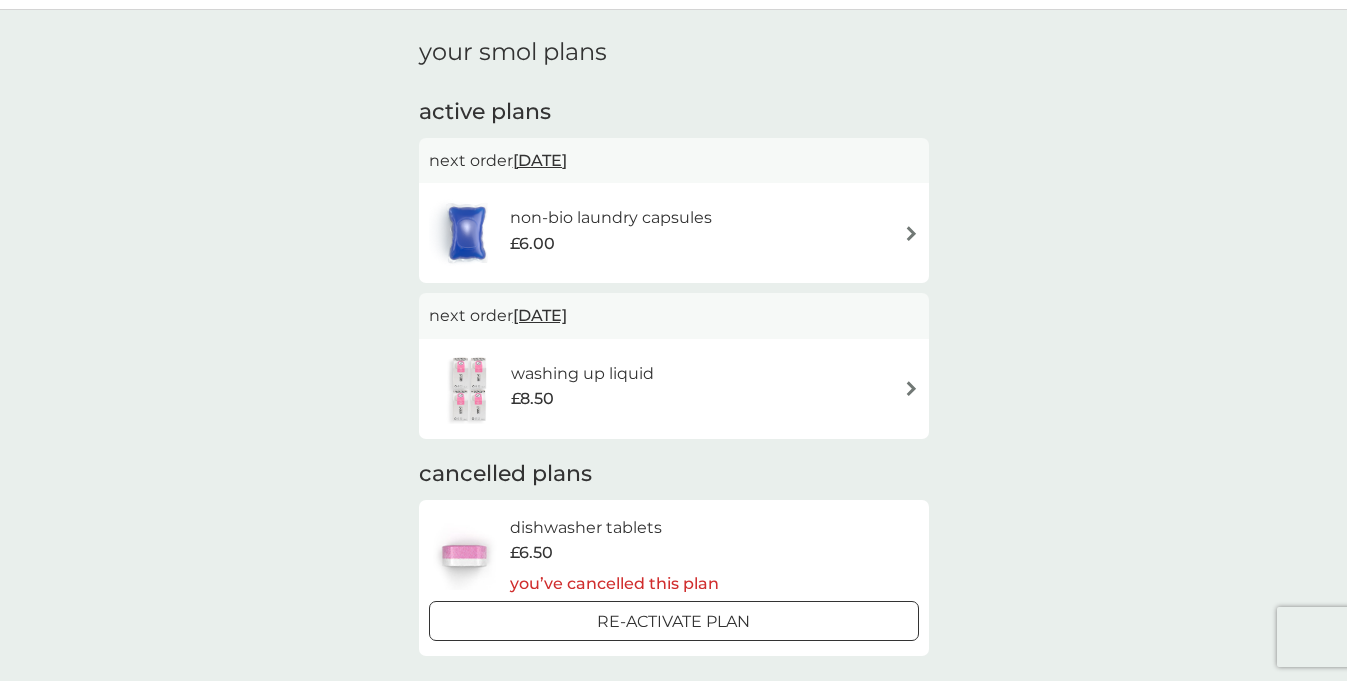 scroll, scrollTop: 50, scrollLeft: 0, axis: vertical 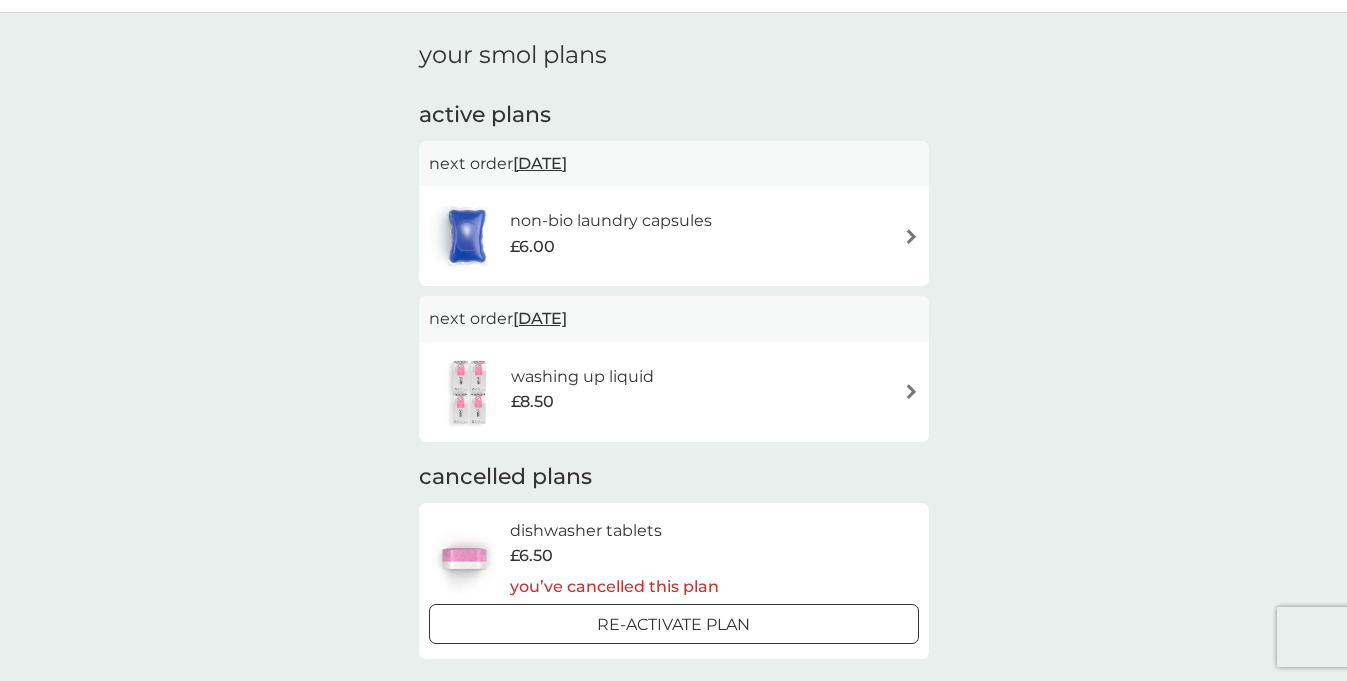 click on "washing up liquid £8.50" at bounding box center (674, 392) 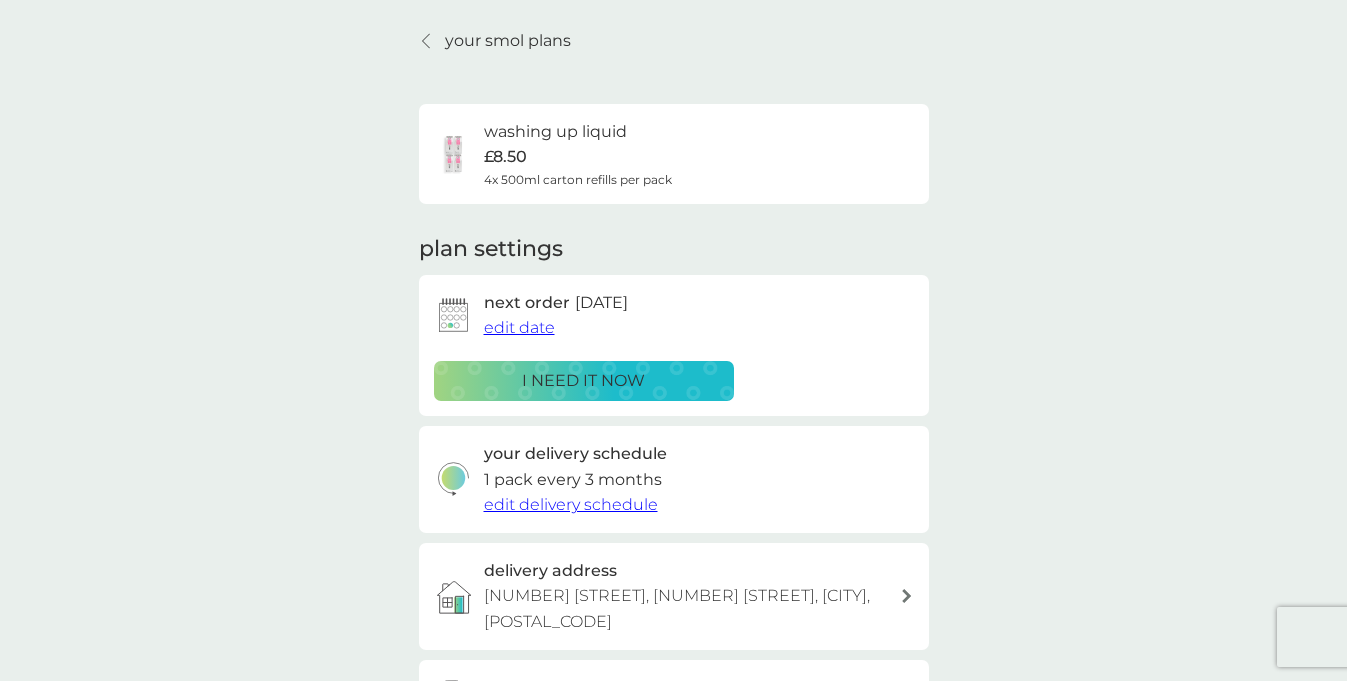 scroll, scrollTop: 71, scrollLeft: 0, axis: vertical 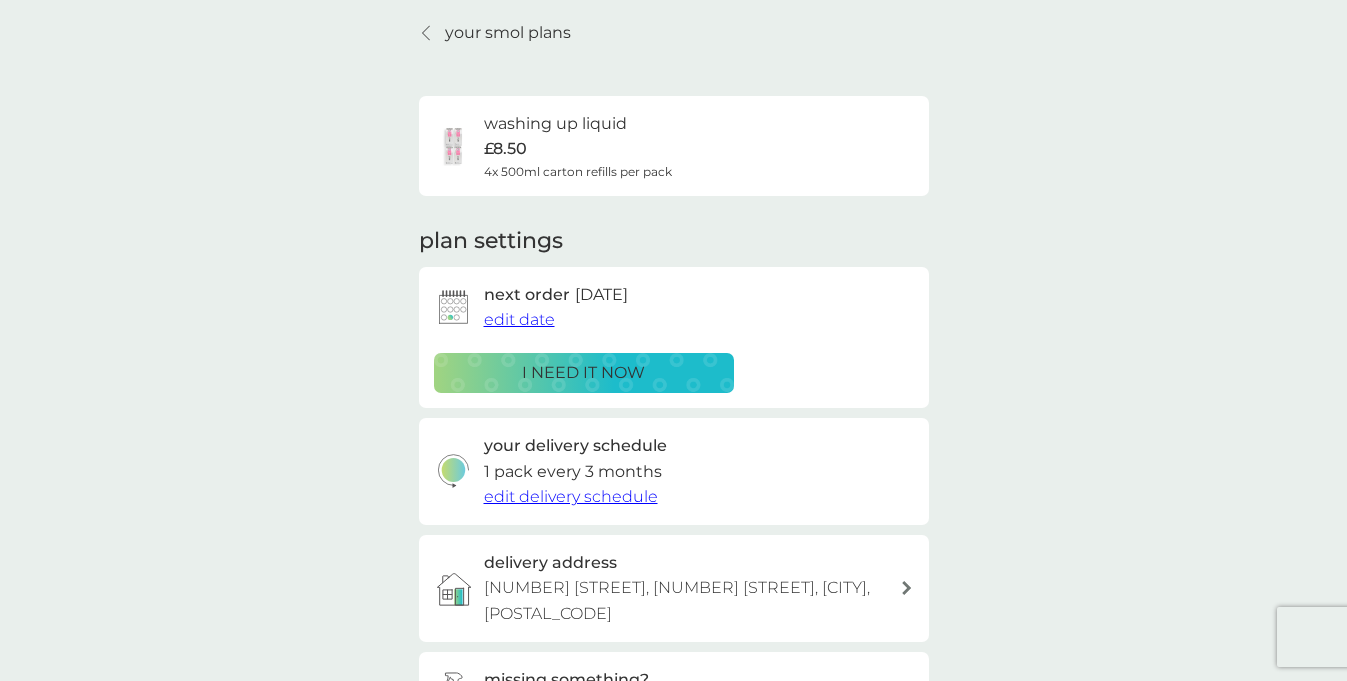 click on "edit date" at bounding box center (519, 319) 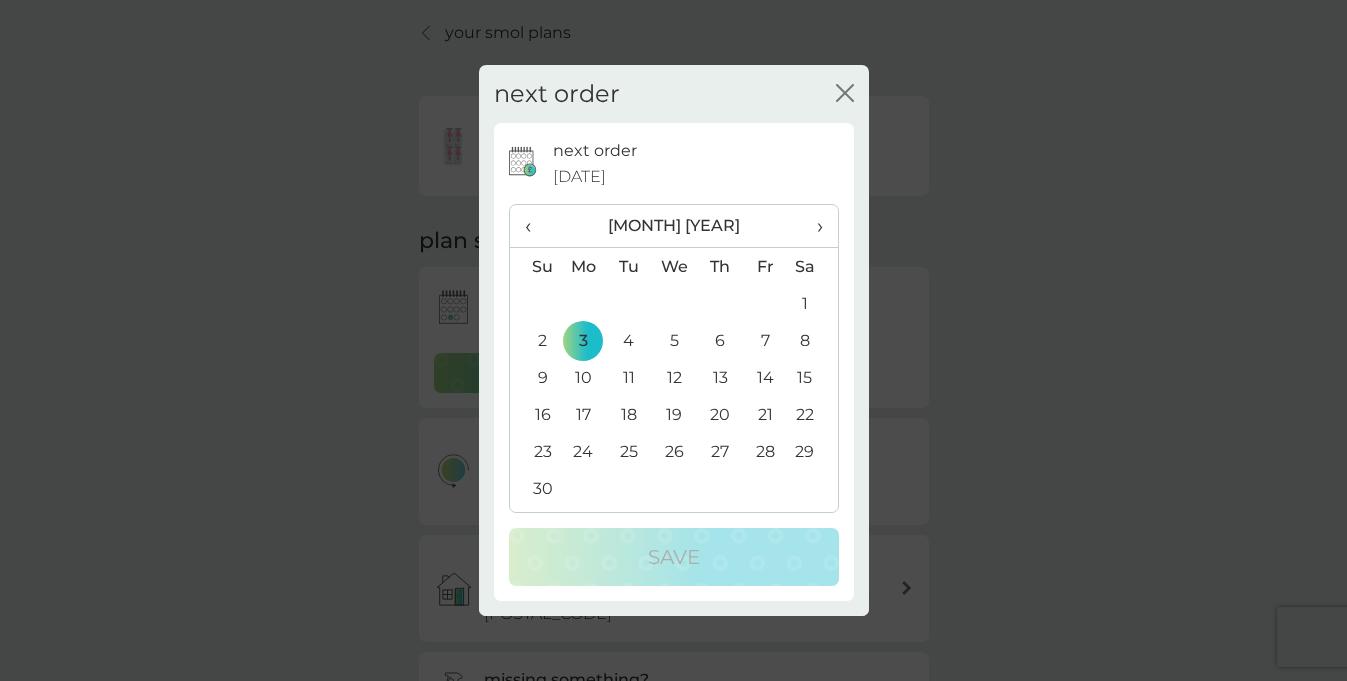 click on "›" at bounding box center [812, 226] 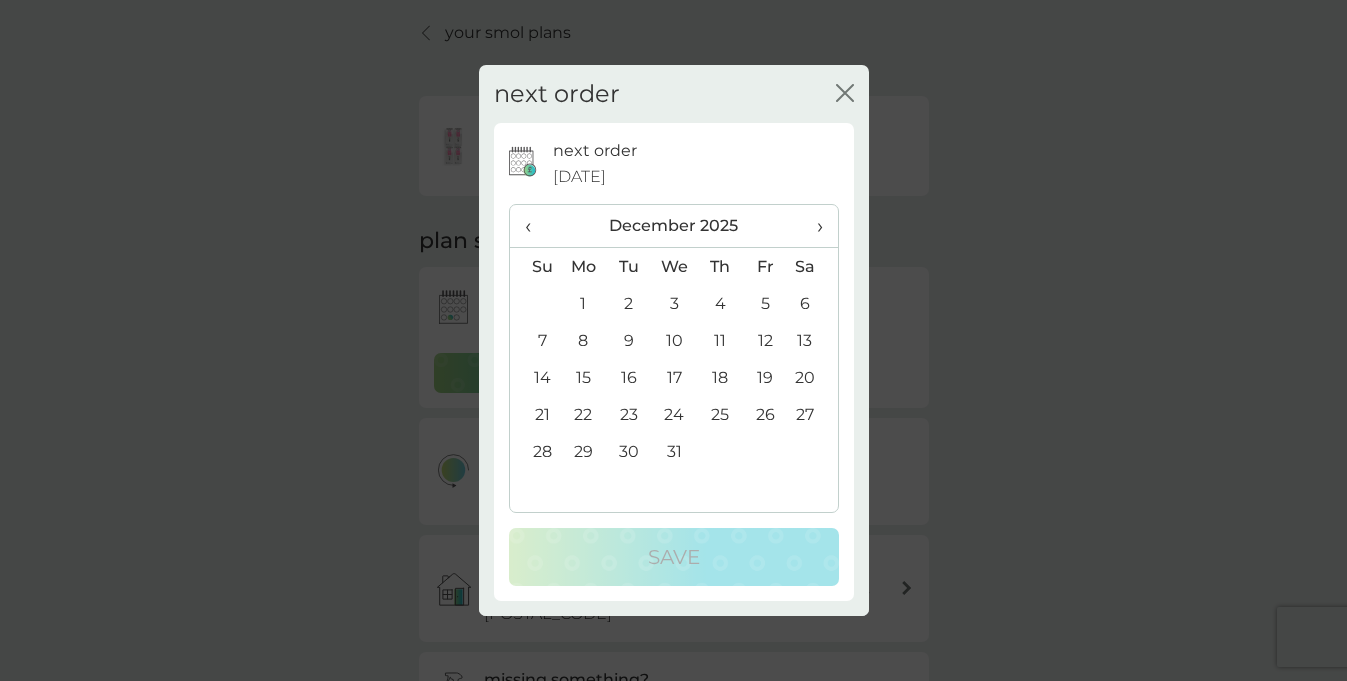 click on "›" at bounding box center (812, 226) 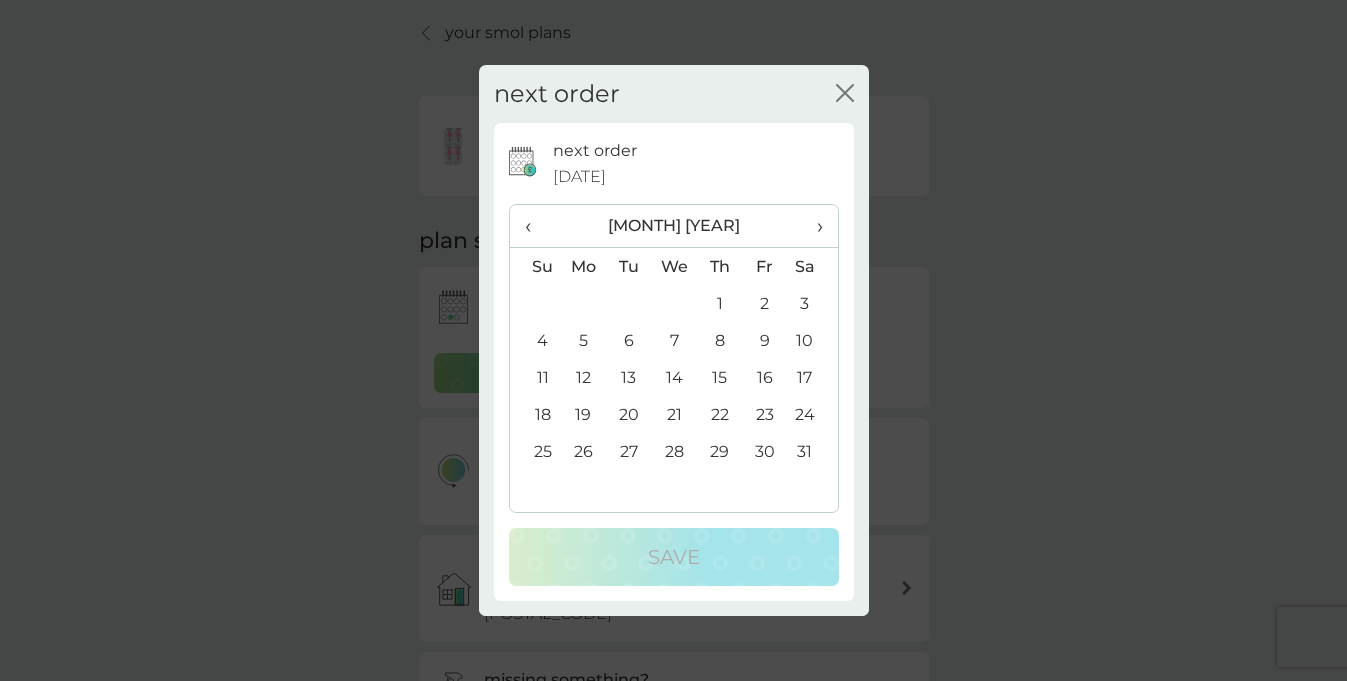 click on "1" at bounding box center (719, 303) 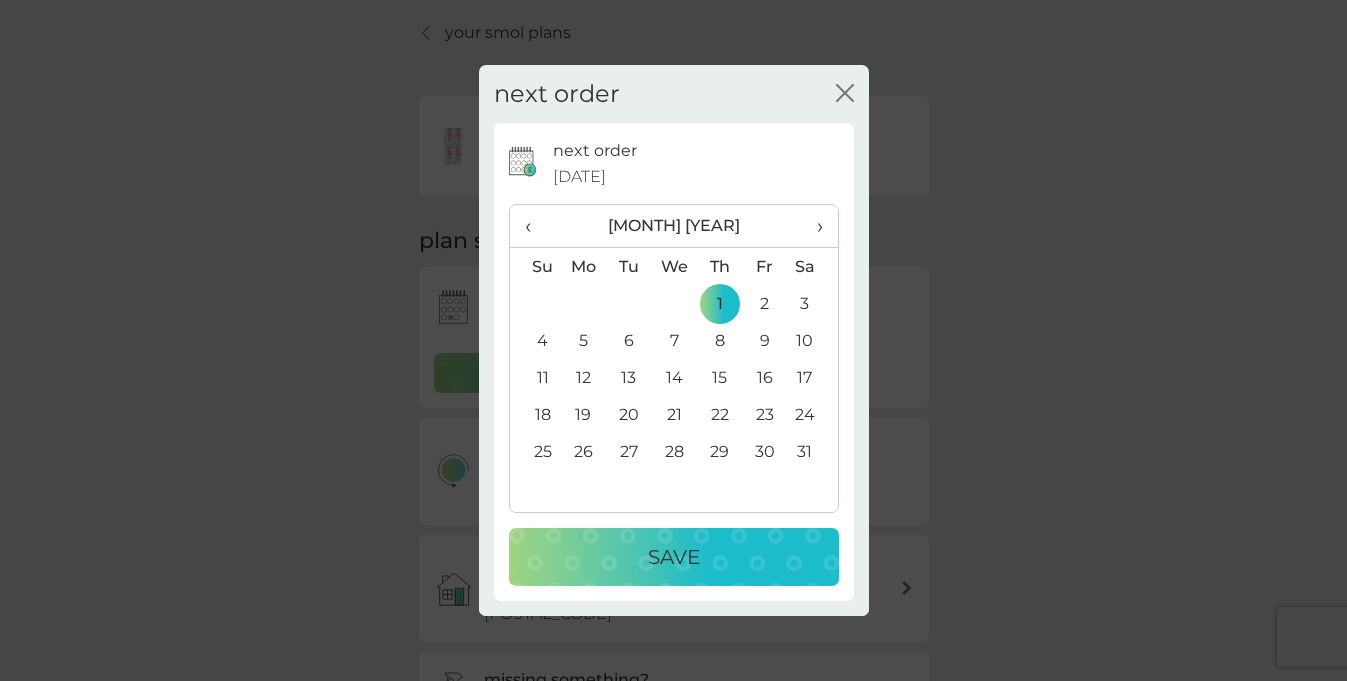click on "Save" at bounding box center (674, 557) 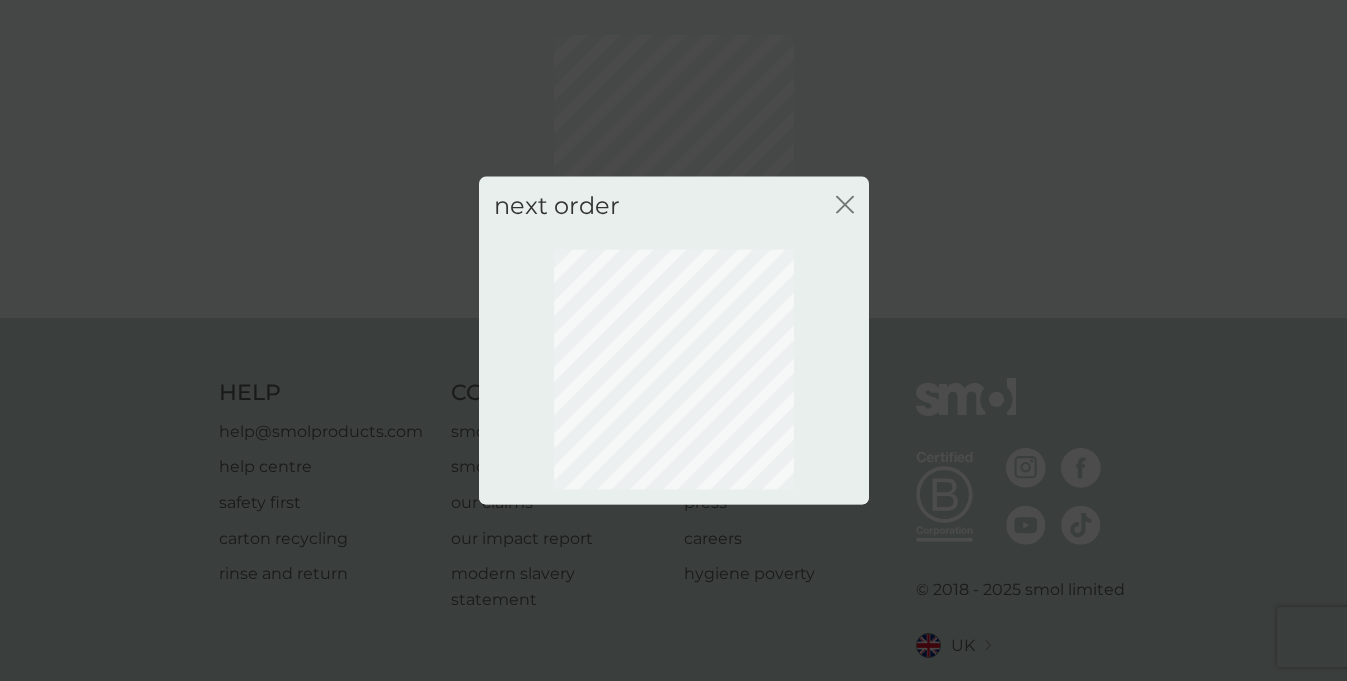 click on "close" 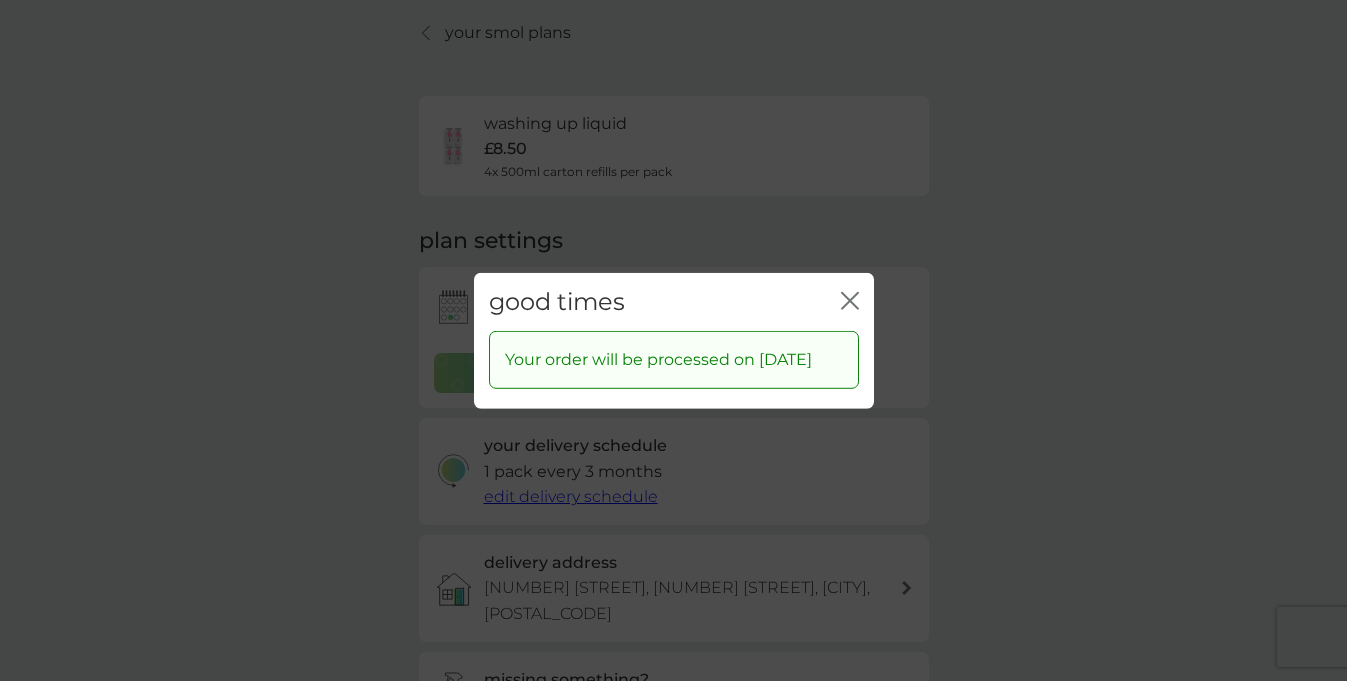 click on "close" 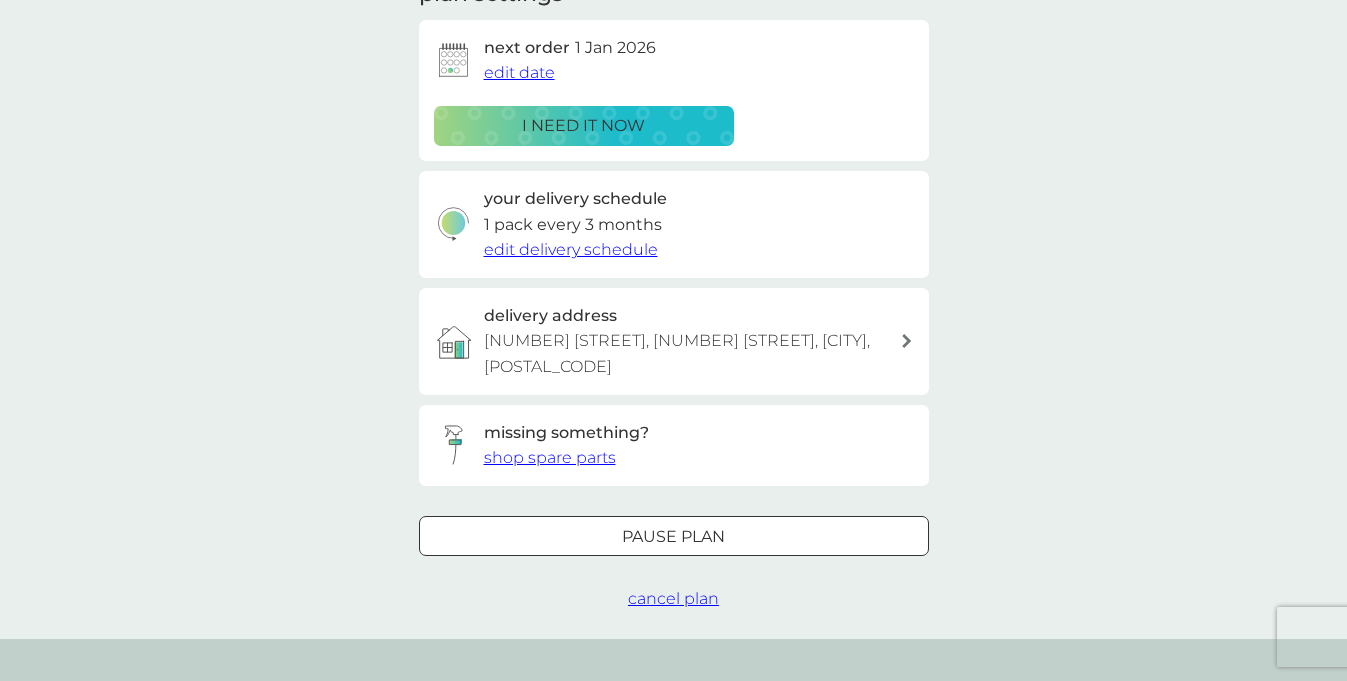 scroll, scrollTop: 323, scrollLeft: 0, axis: vertical 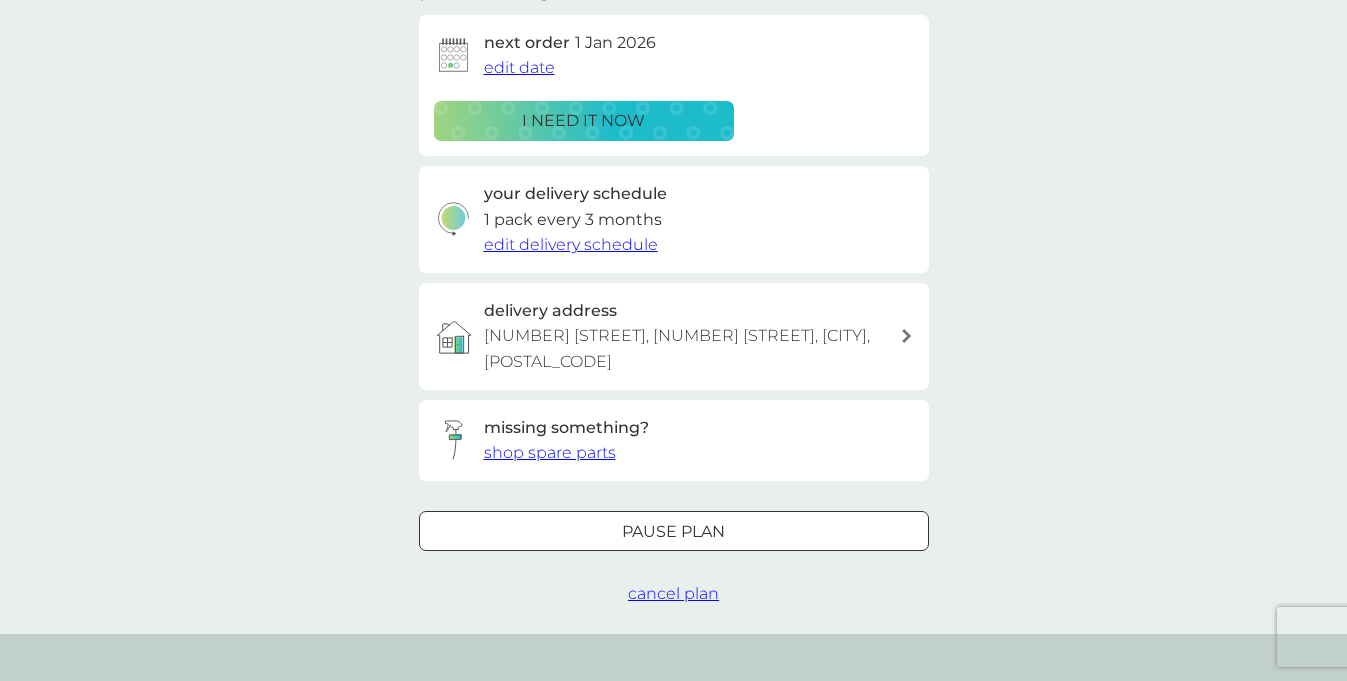 click on "edit delivery schedule" at bounding box center (571, 244) 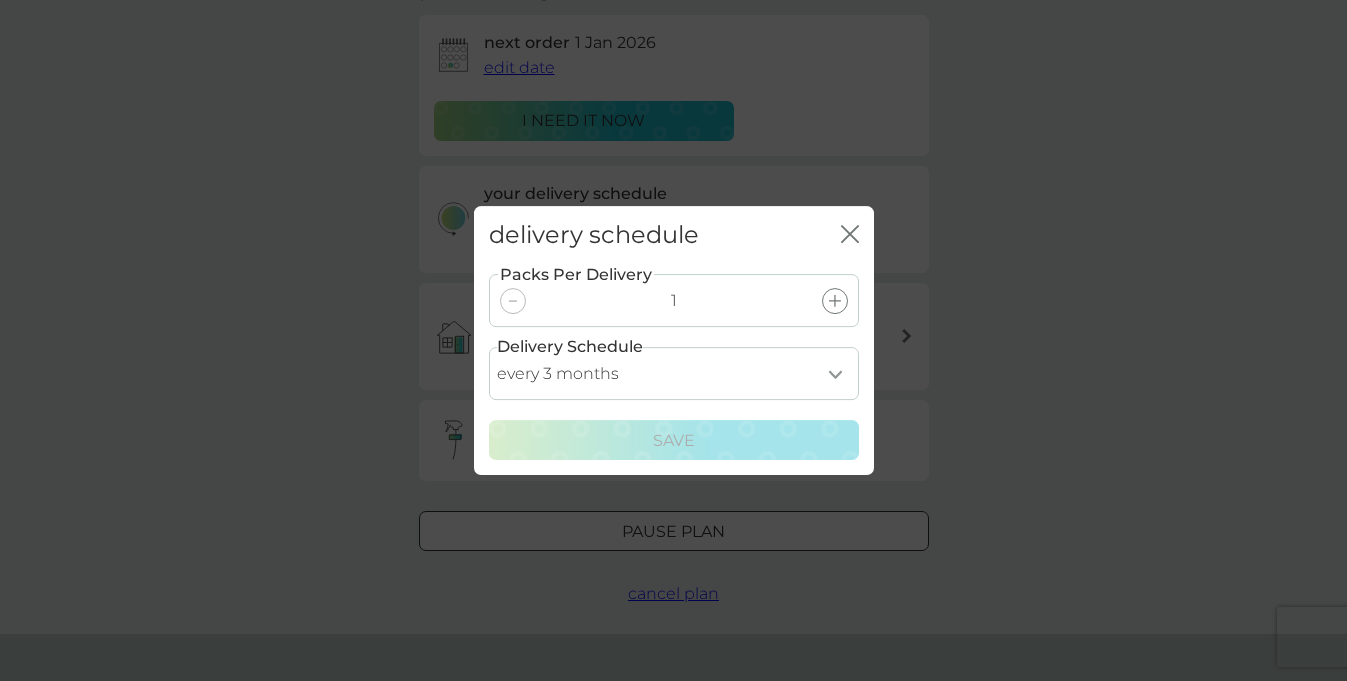 click on "every 1 month every 2 months every 3 months every 4 months every 5 months every 6 months every 7 months" at bounding box center (674, 373) 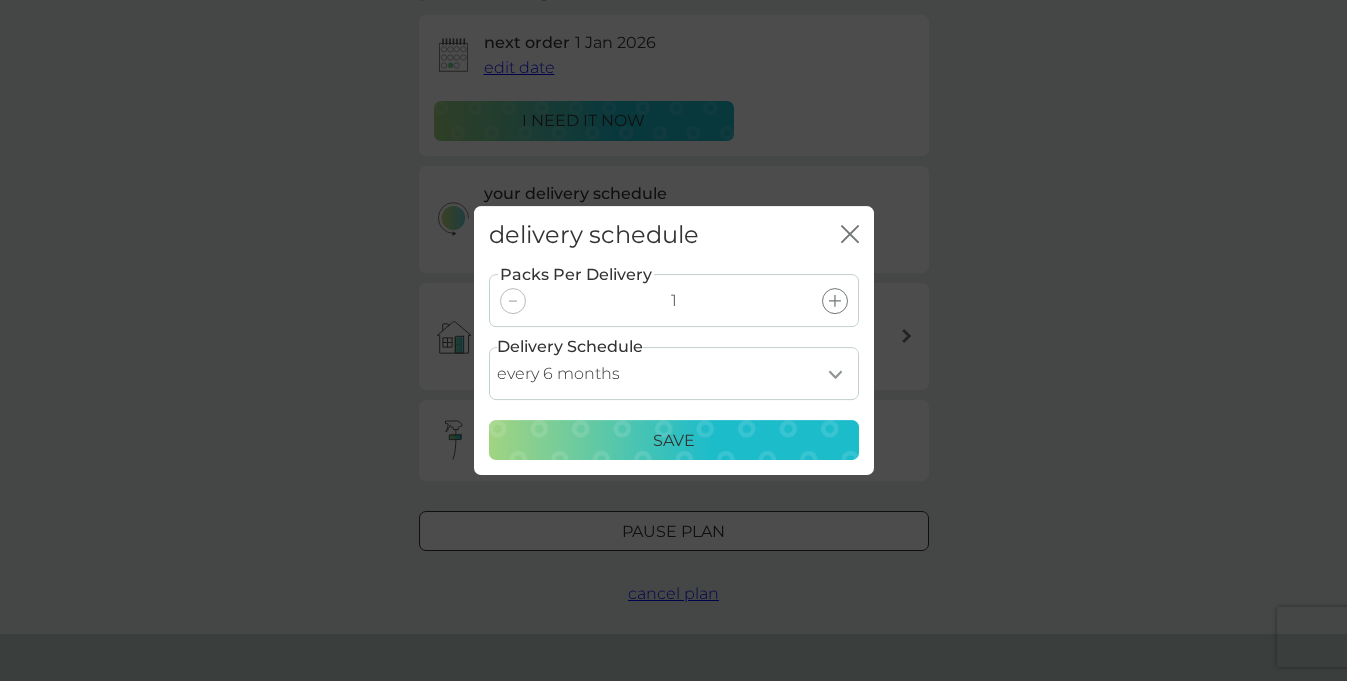 click on "Save" at bounding box center (674, 441) 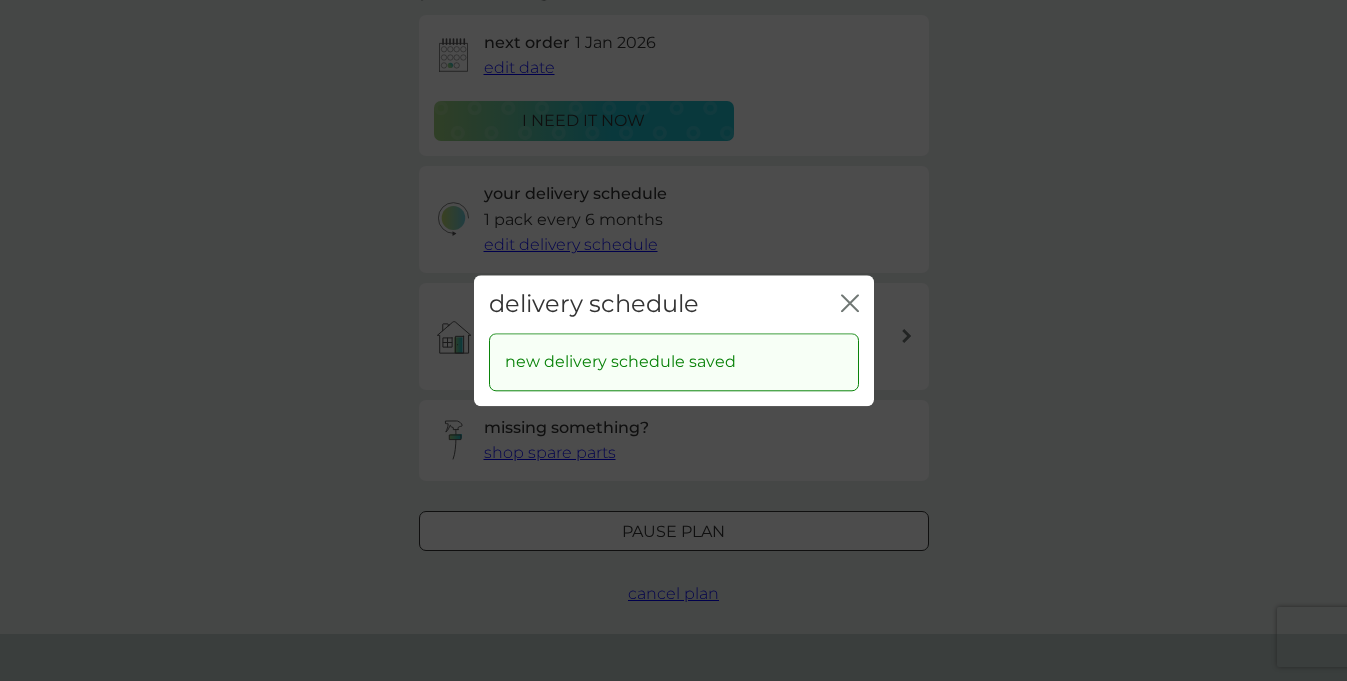 click 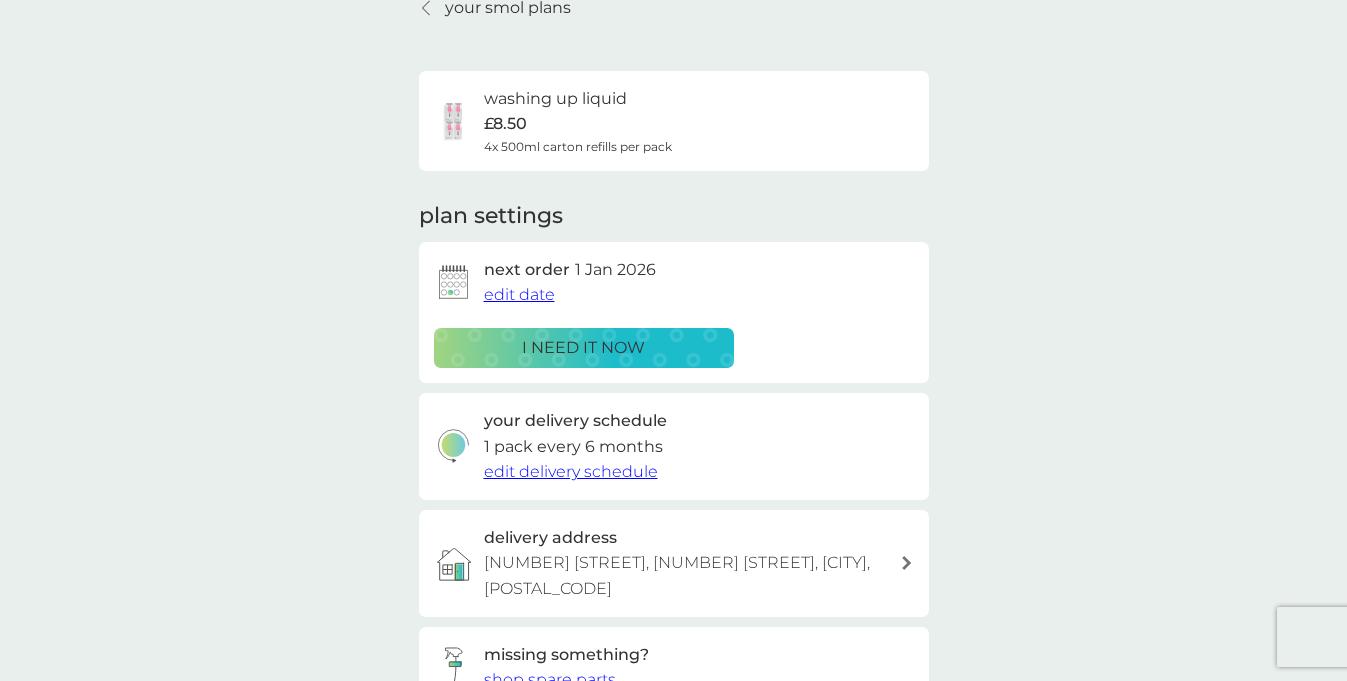 scroll, scrollTop: 0, scrollLeft: 0, axis: both 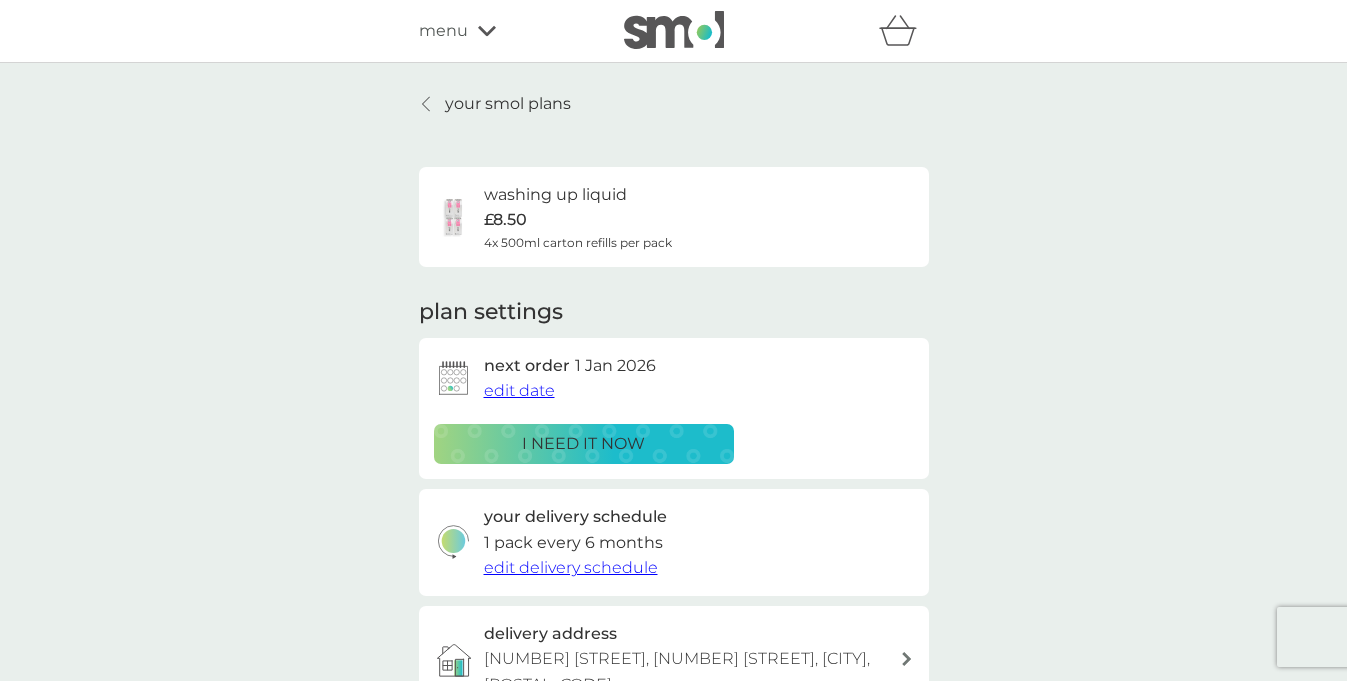 click on "your smol plans" at bounding box center [495, 104] 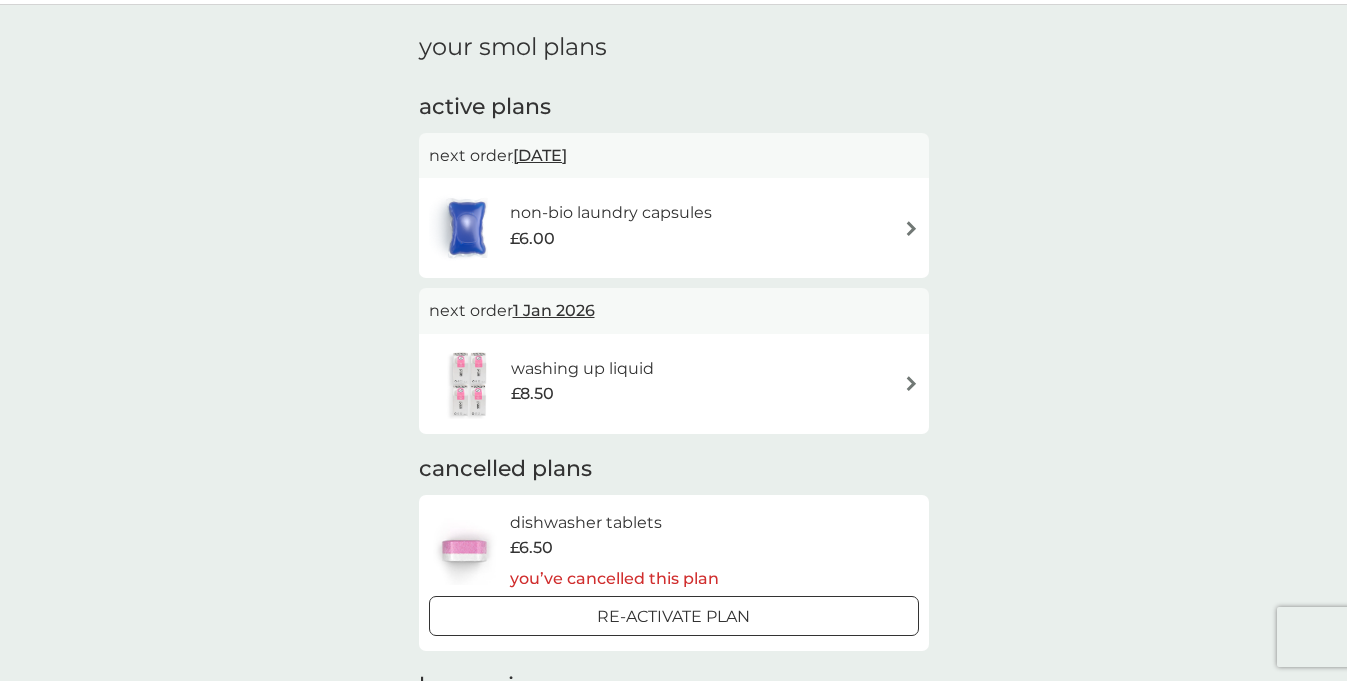 scroll, scrollTop: 70, scrollLeft: 0, axis: vertical 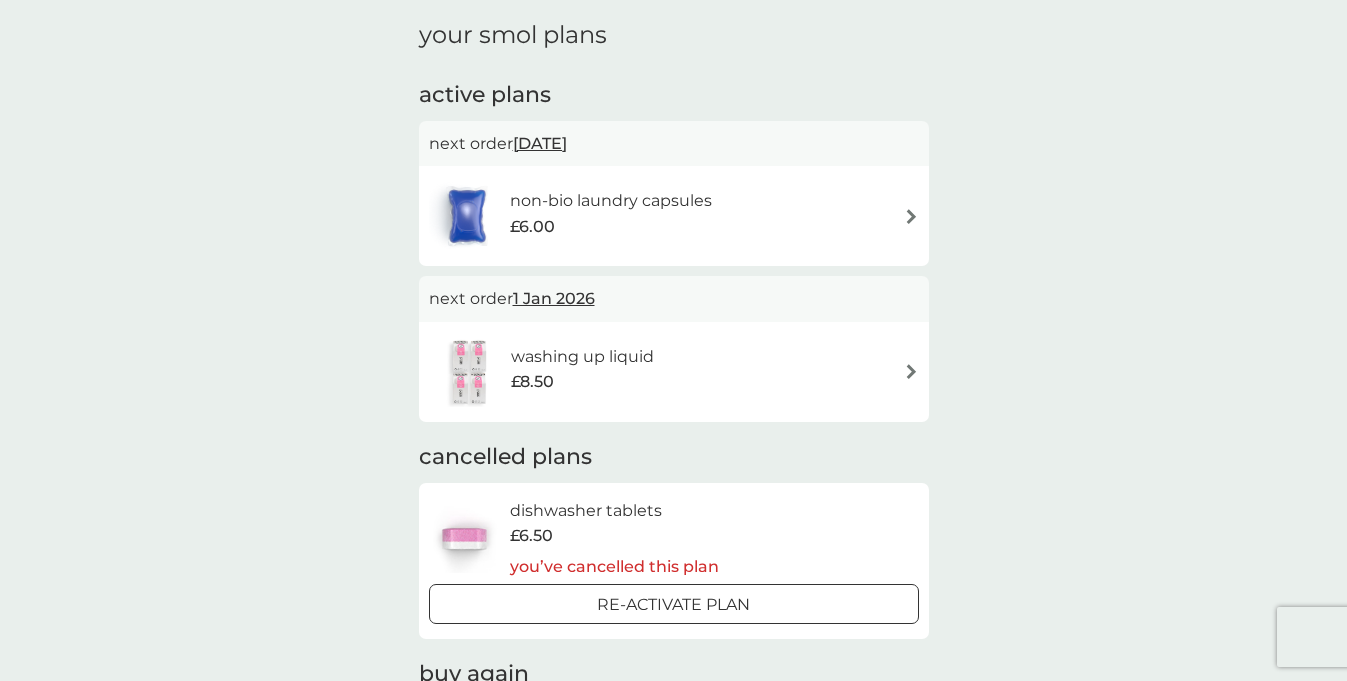 click on "non-bio laundry capsules £6.00" at bounding box center [621, 216] 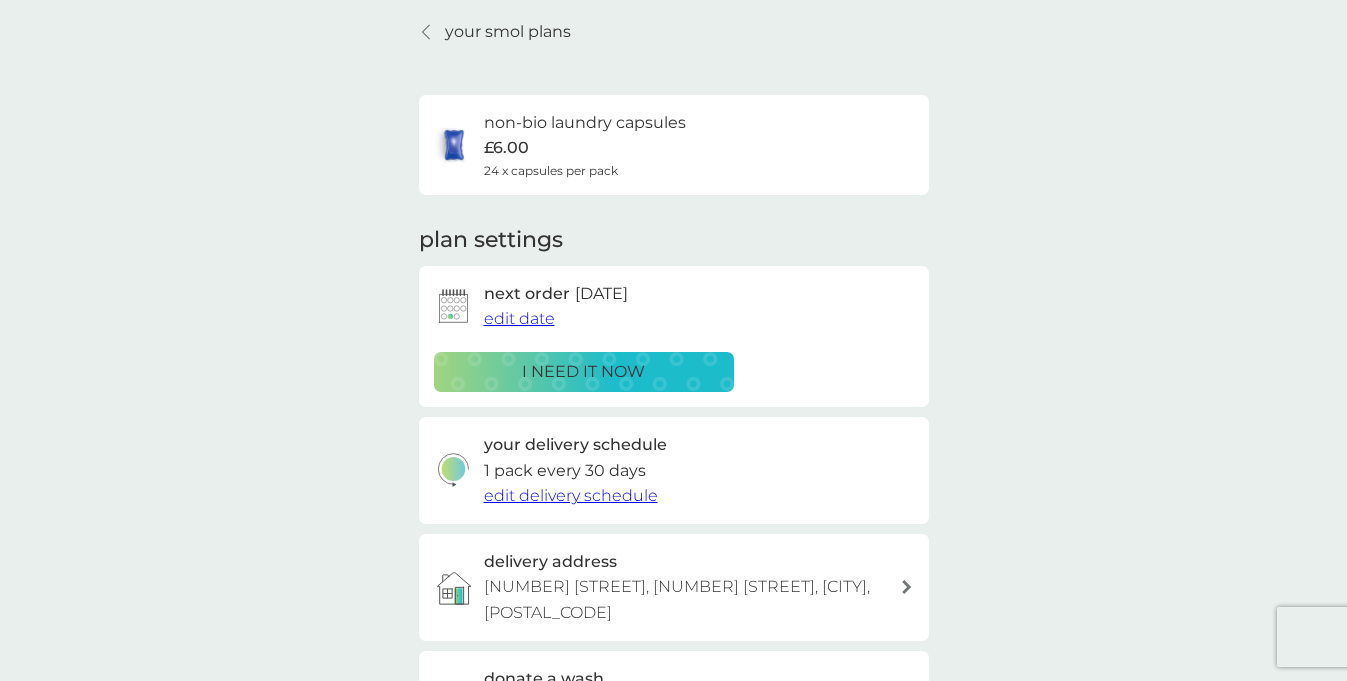 scroll, scrollTop: 78, scrollLeft: 0, axis: vertical 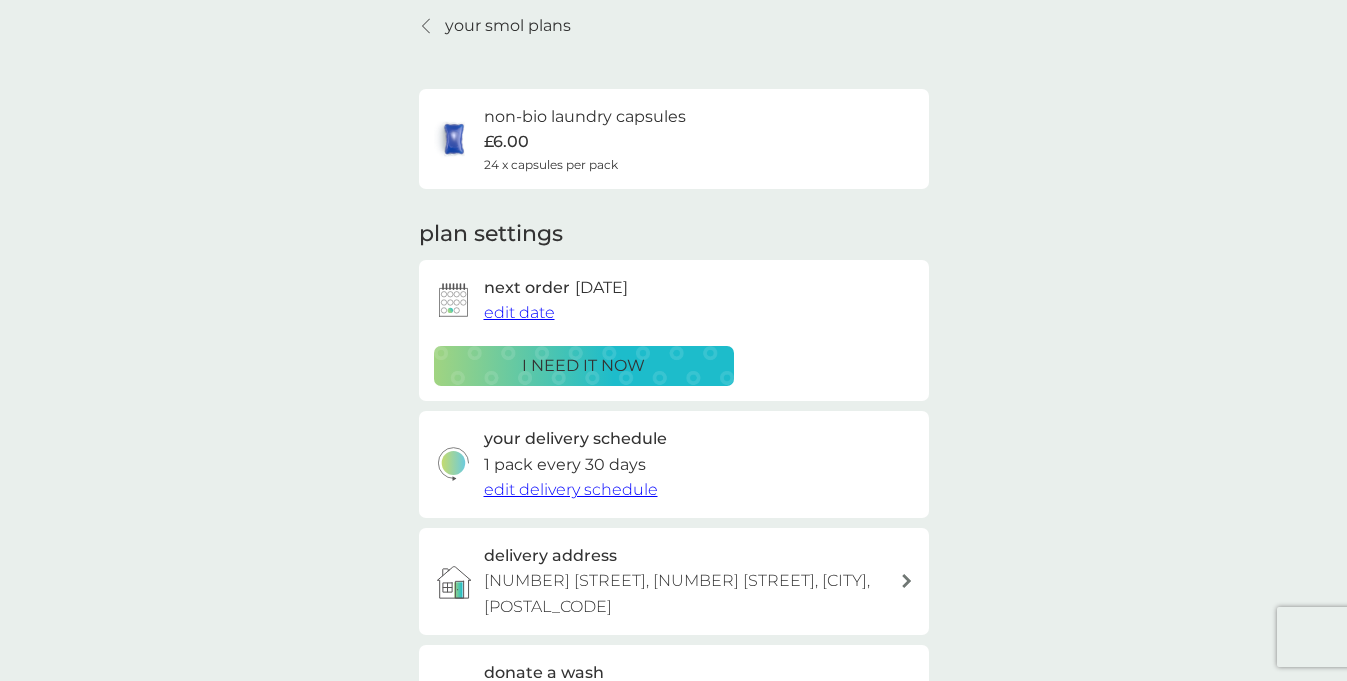 click on "edit delivery schedule" at bounding box center (571, 489) 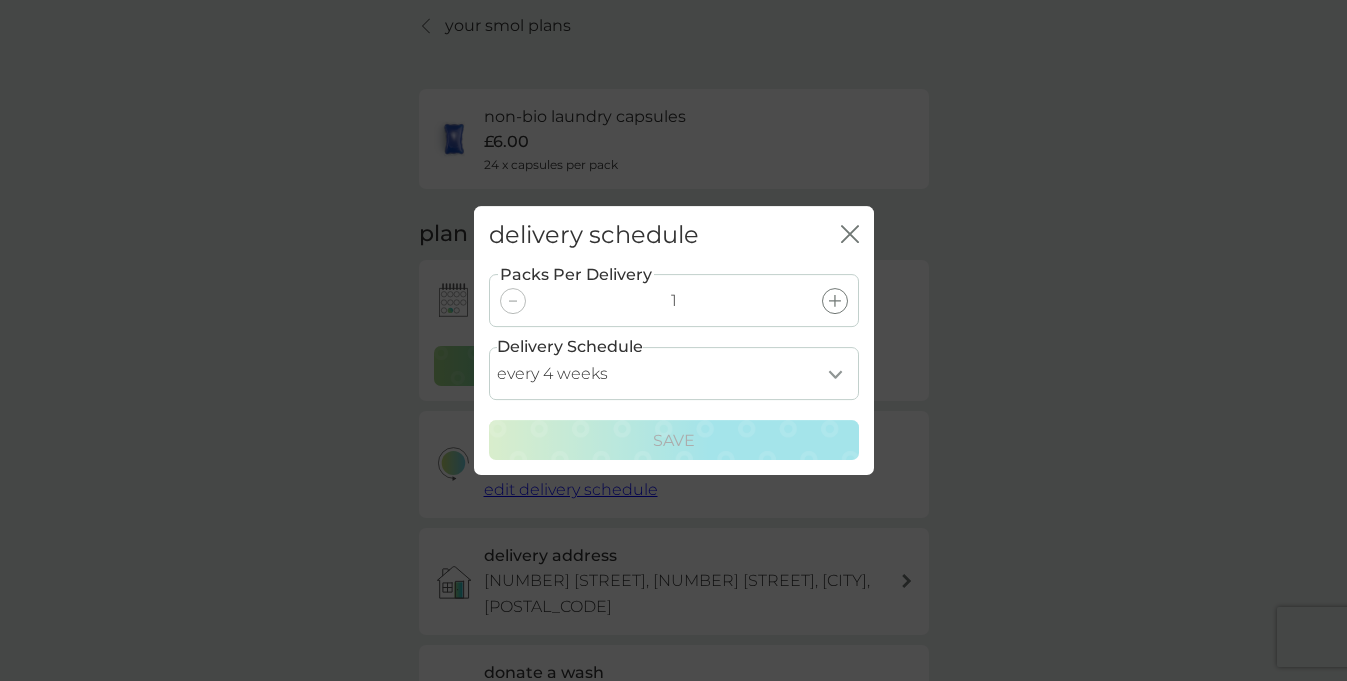 click on "every 1 week every 2 weeks every 3 weeks every 4 weeks every 5 weeks every 6 weeks every 7 weeks every 8 weeks every 9 weeks every 10 weeks every 11 weeks every 12 weeks every 13 weeks every 14 weeks every 15 weeks every 16 weeks every 17 weeks" at bounding box center (674, 373) 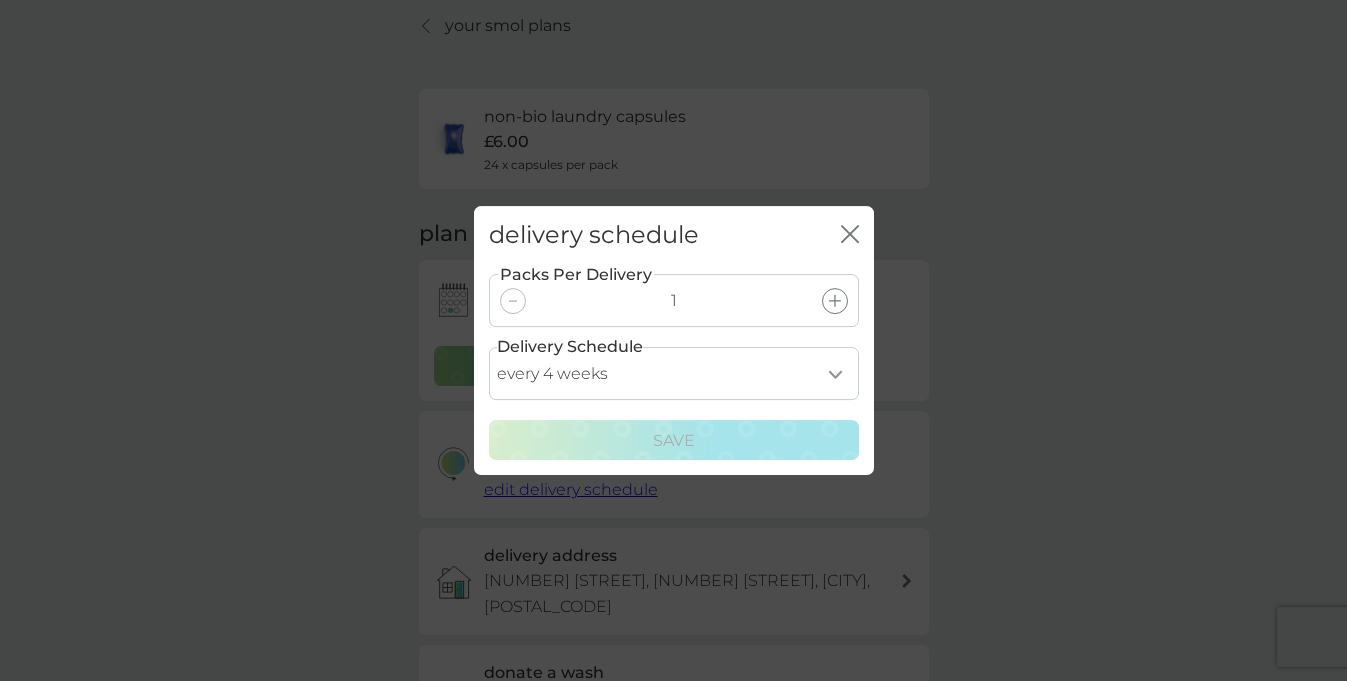 select on "84" 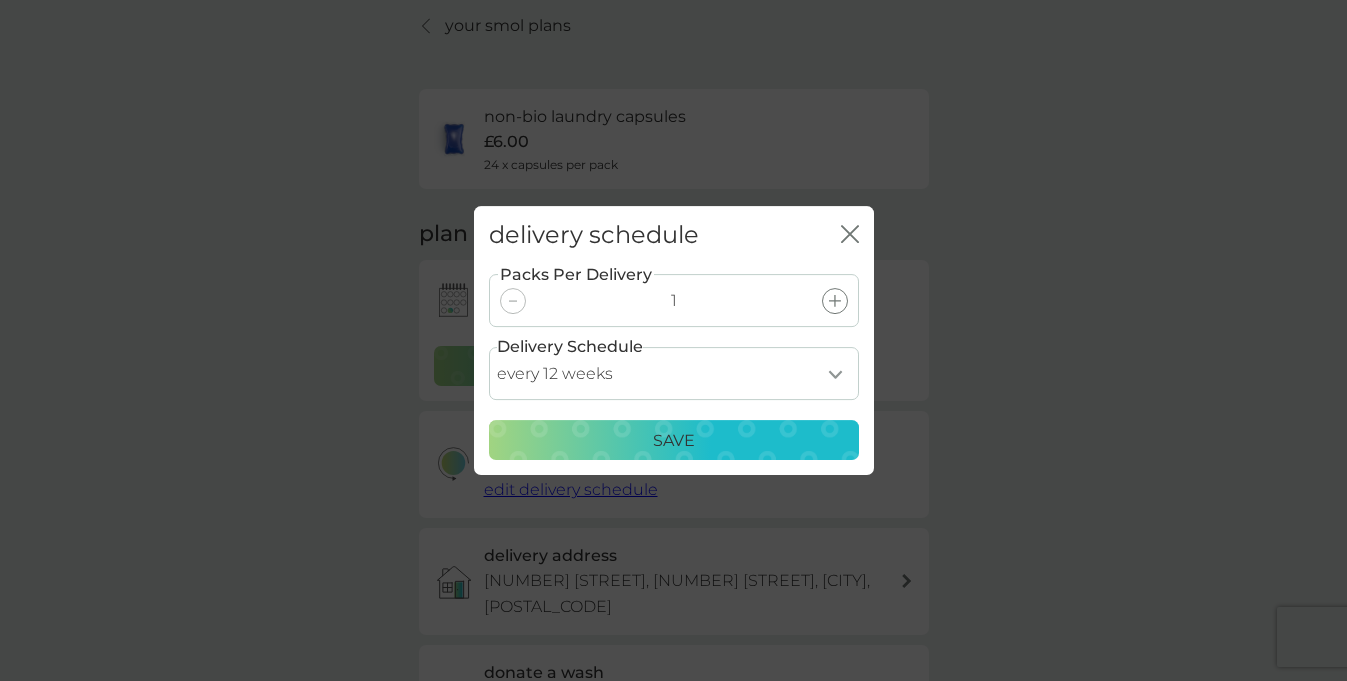 click on "Save" at bounding box center (674, 441) 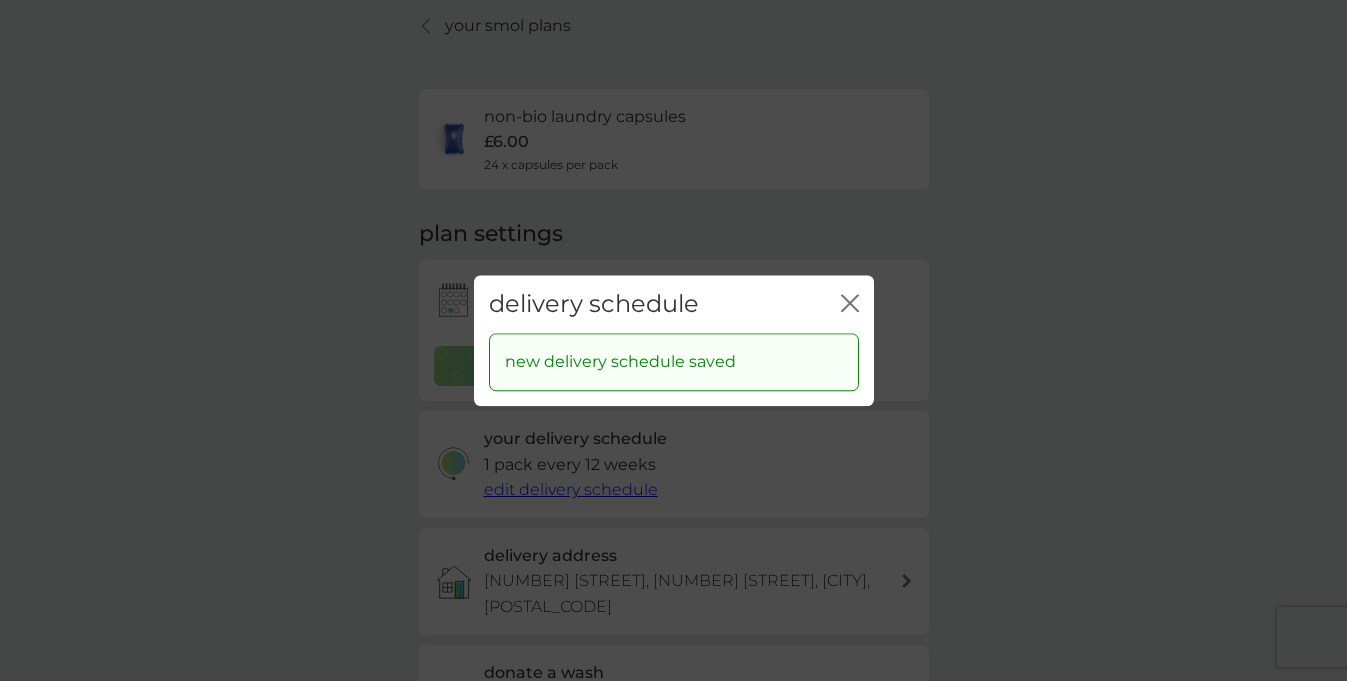 click on "delivery schedule close" at bounding box center (674, 304) 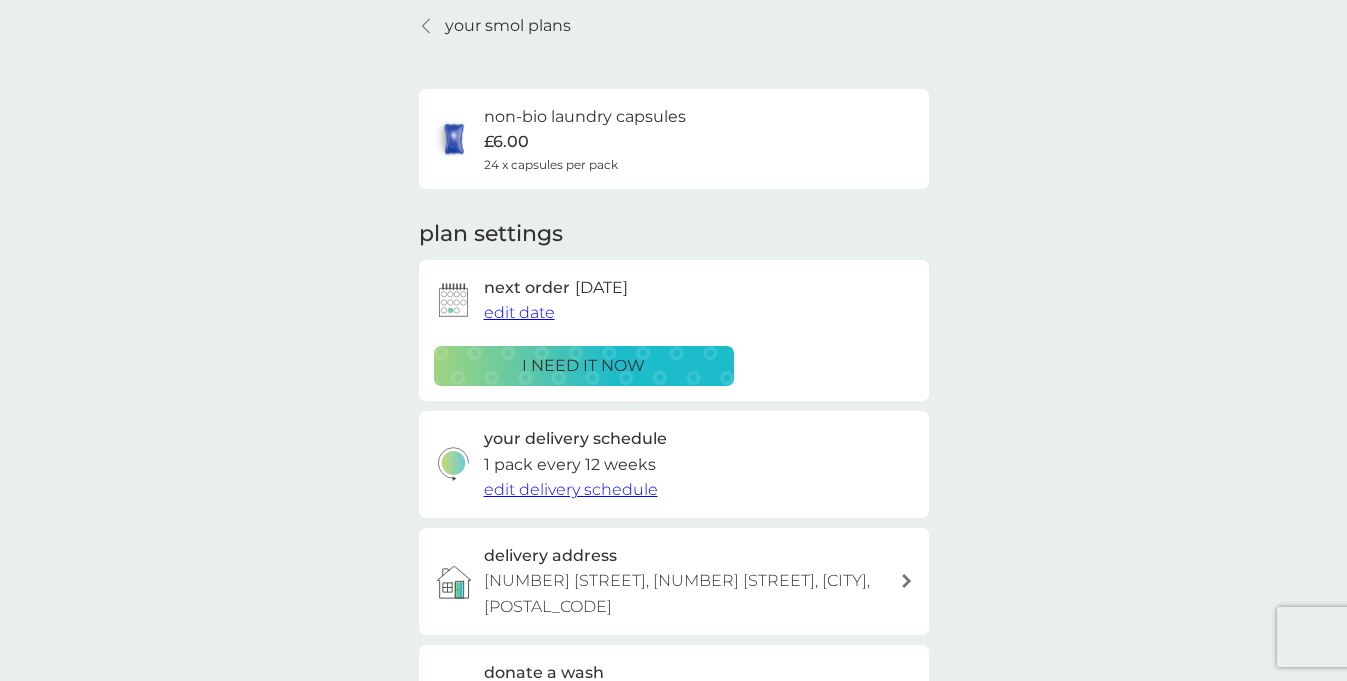 click on "i need it now" at bounding box center [584, 366] 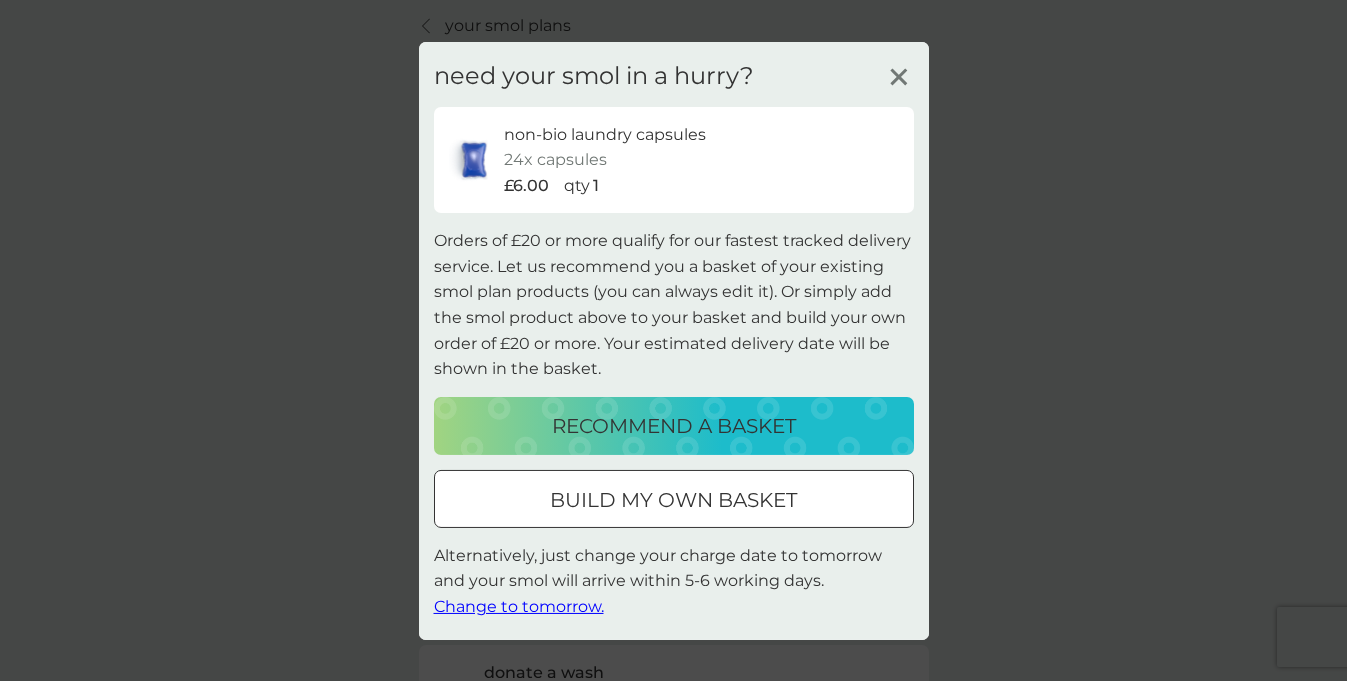 click 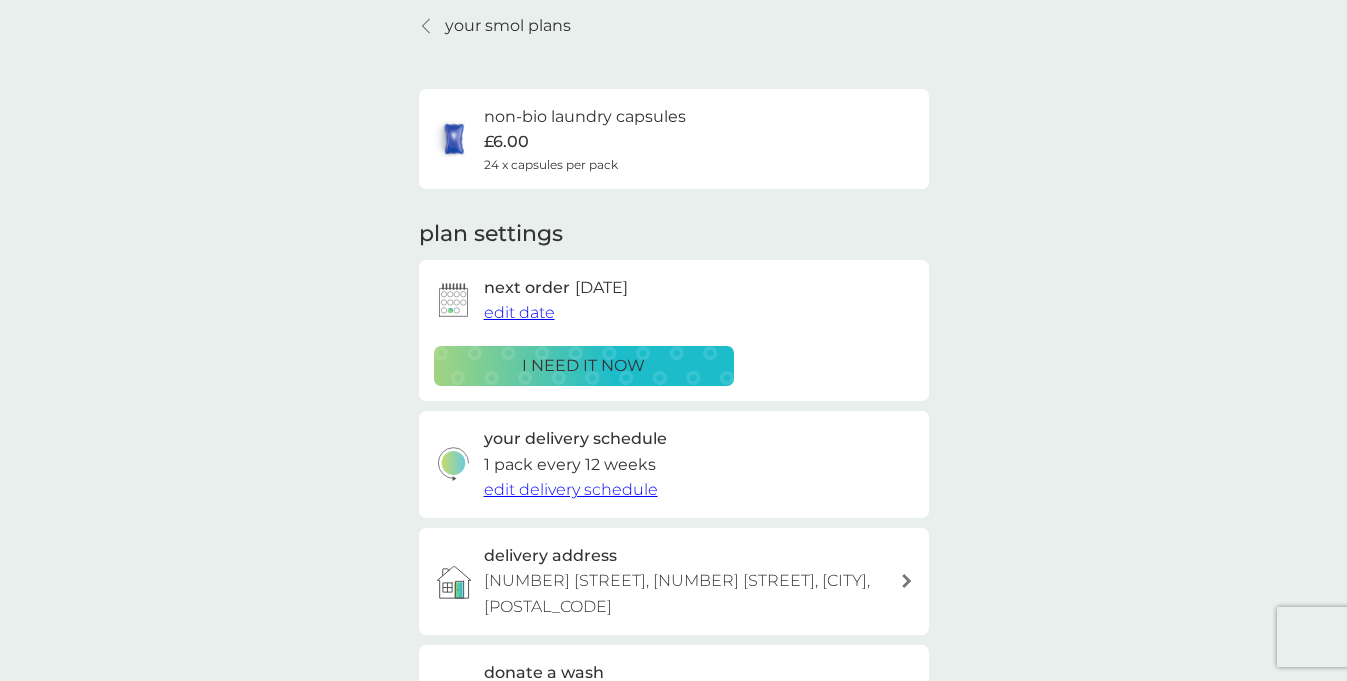 click on "next order [DATE] edit date" at bounding box center [556, 300] 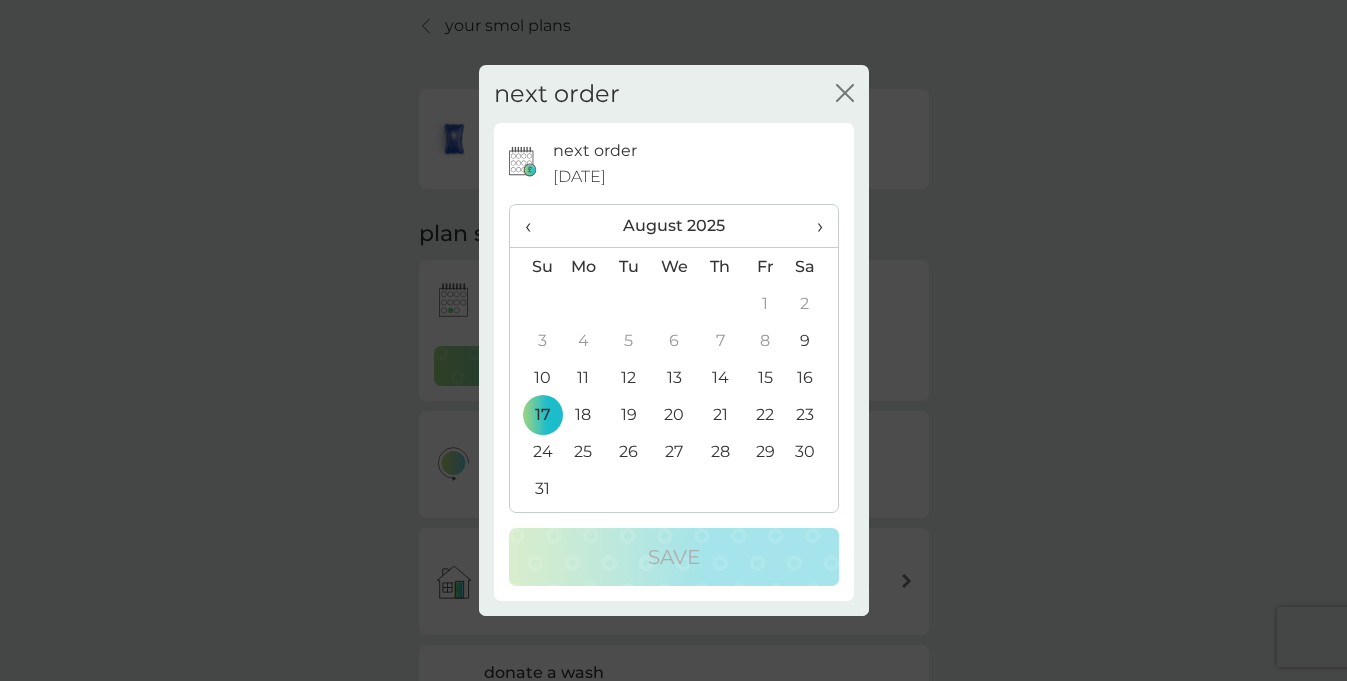 click on "›" at bounding box center [812, 226] 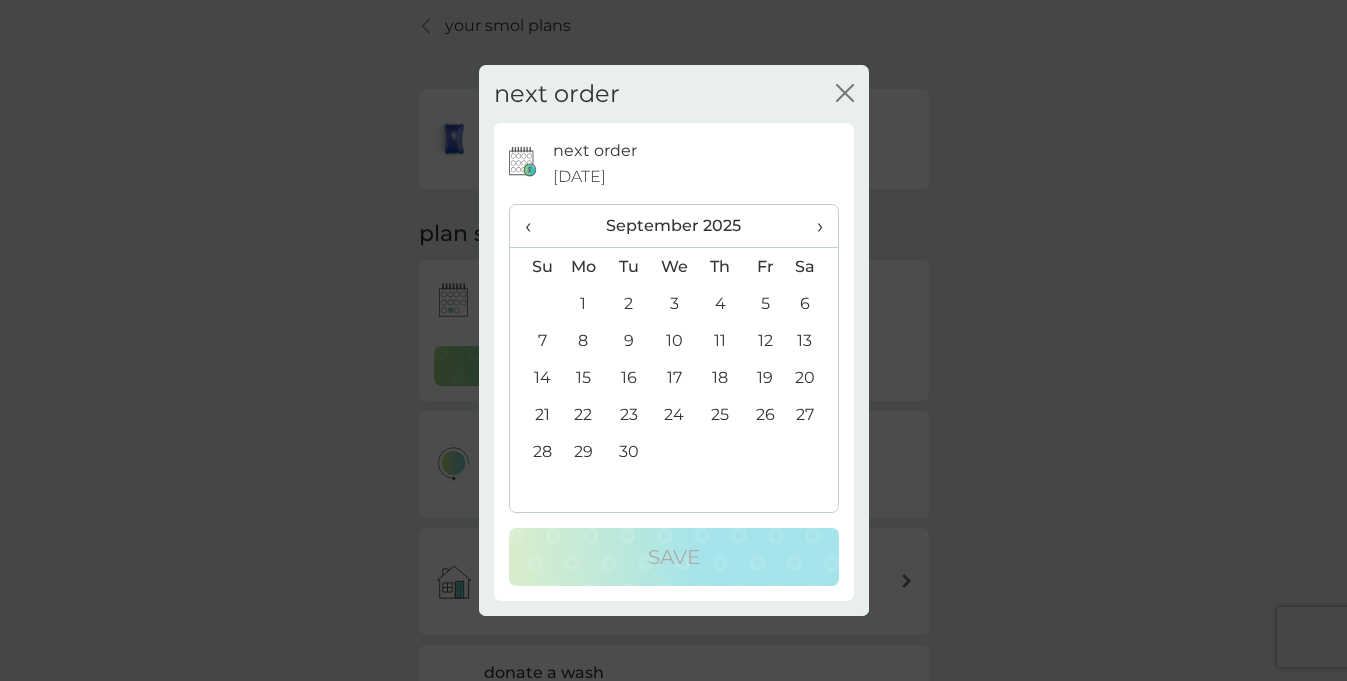 click on "30" at bounding box center (628, 451) 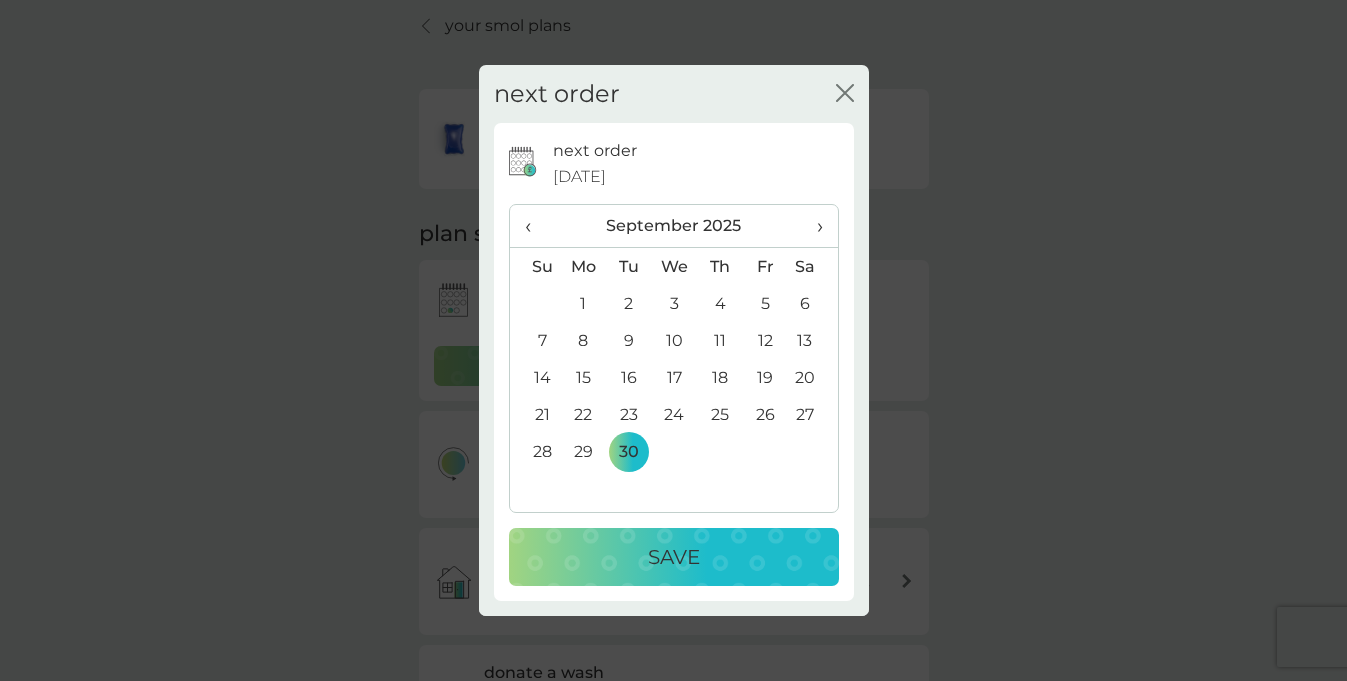 click on "Save" at bounding box center (674, 557) 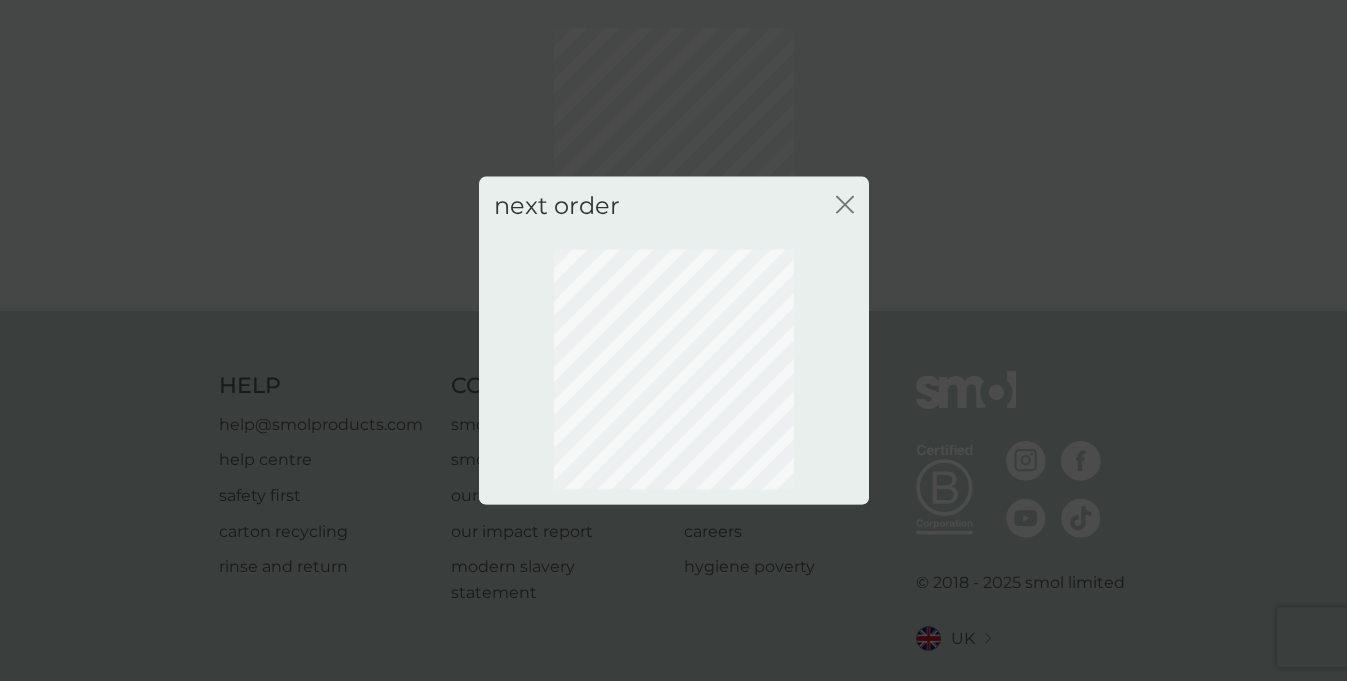 click on "next order close" at bounding box center [674, 205] 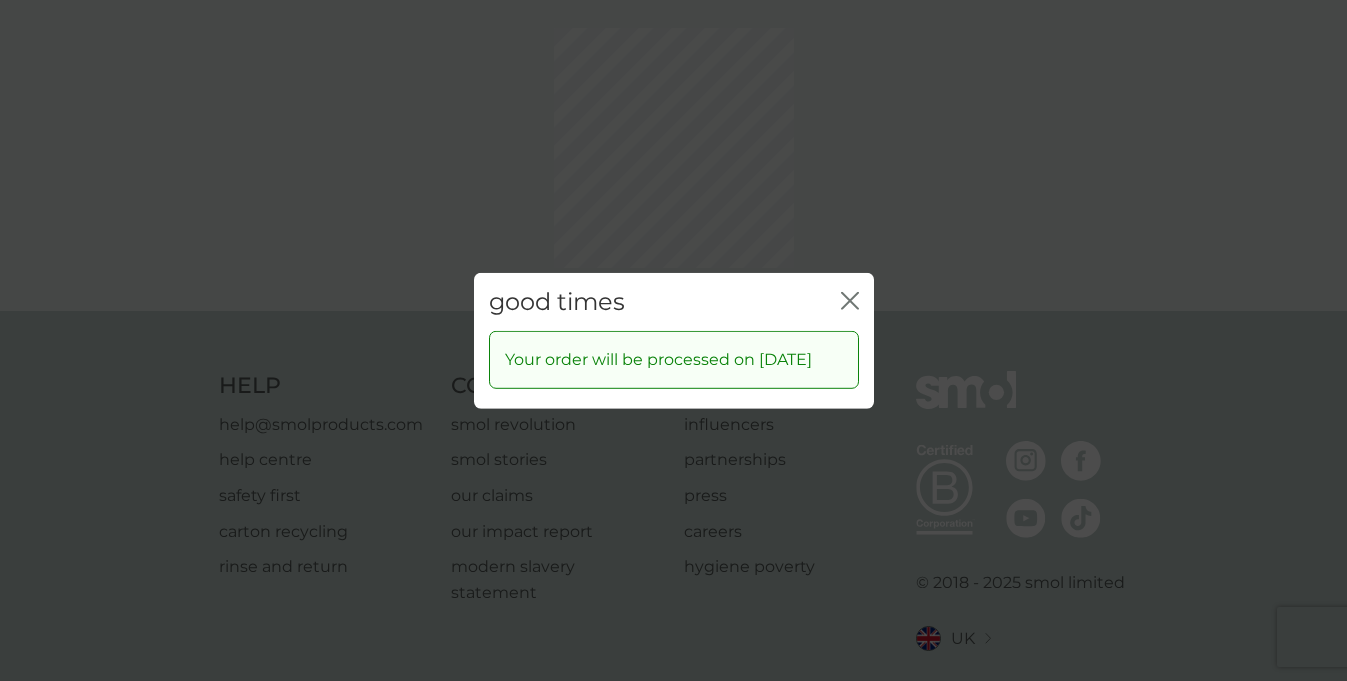 click on "good times close Your order will be processed on [DATE]" at bounding box center [673, 340] 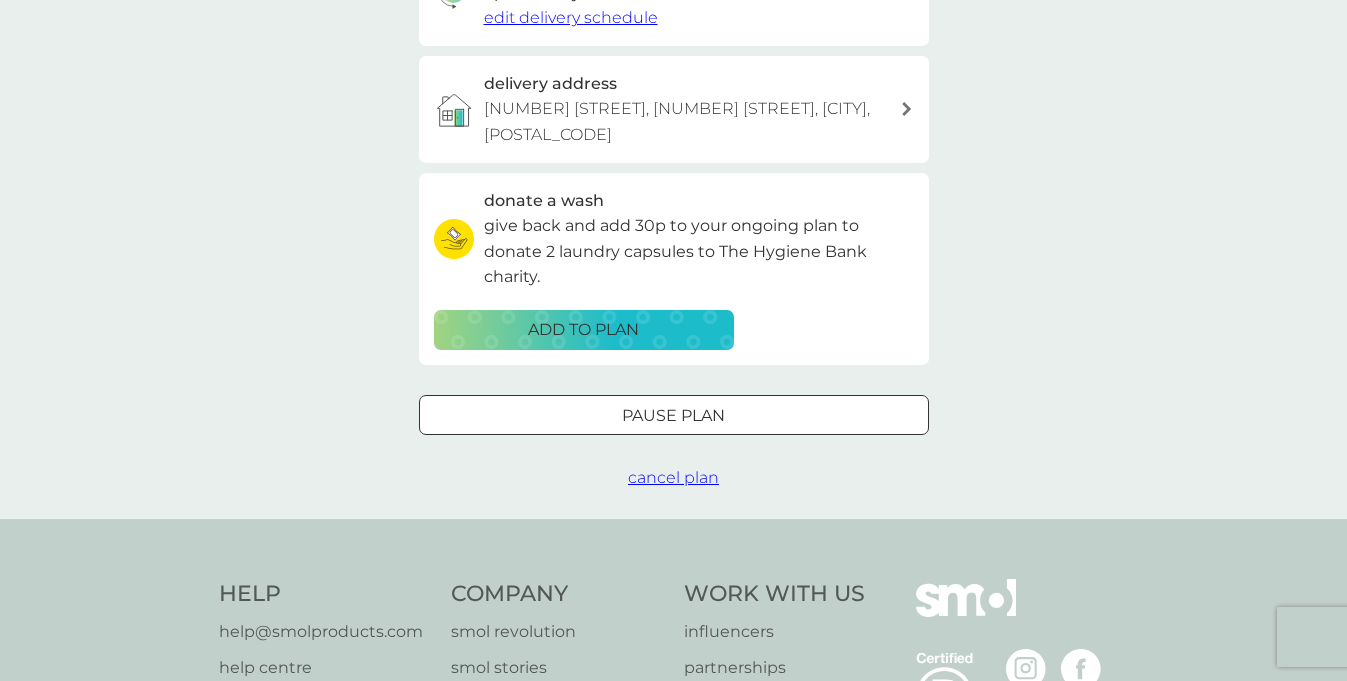 scroll, scrollTop: 0, scrollLeft: 0, axis: both 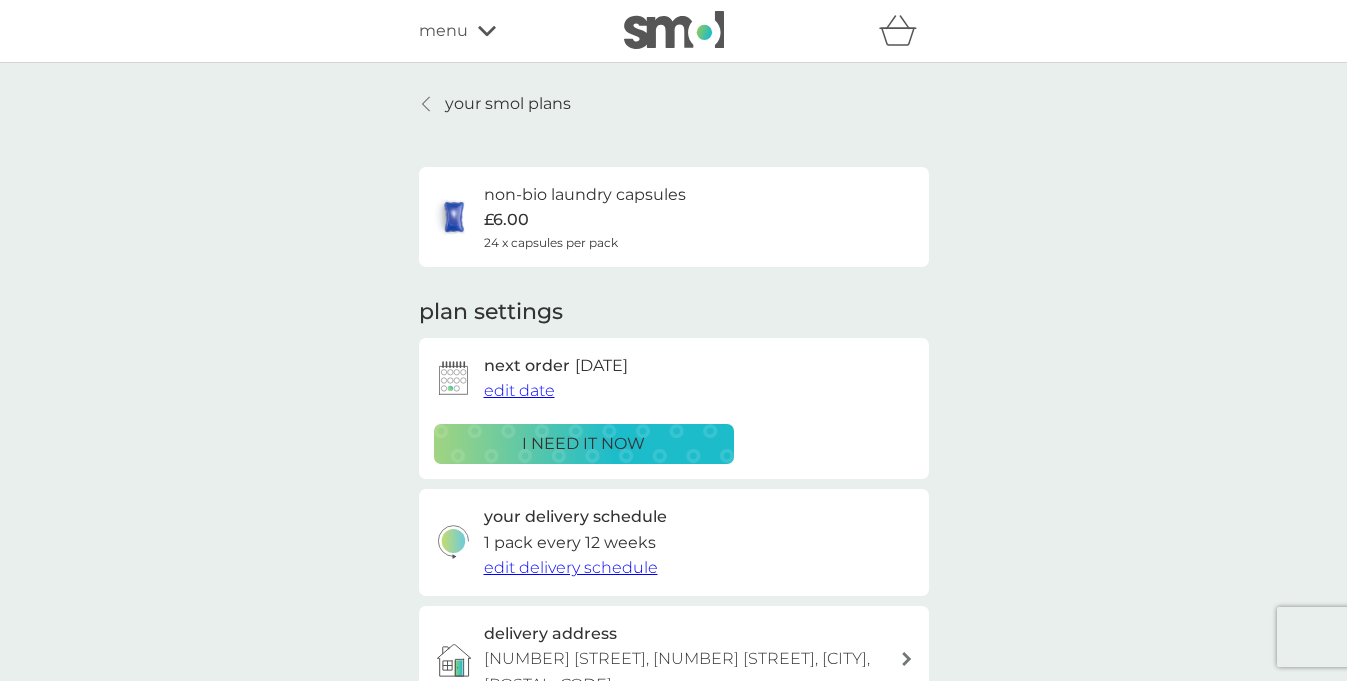 click on "your smol plans" at bounding box center [495, 104] 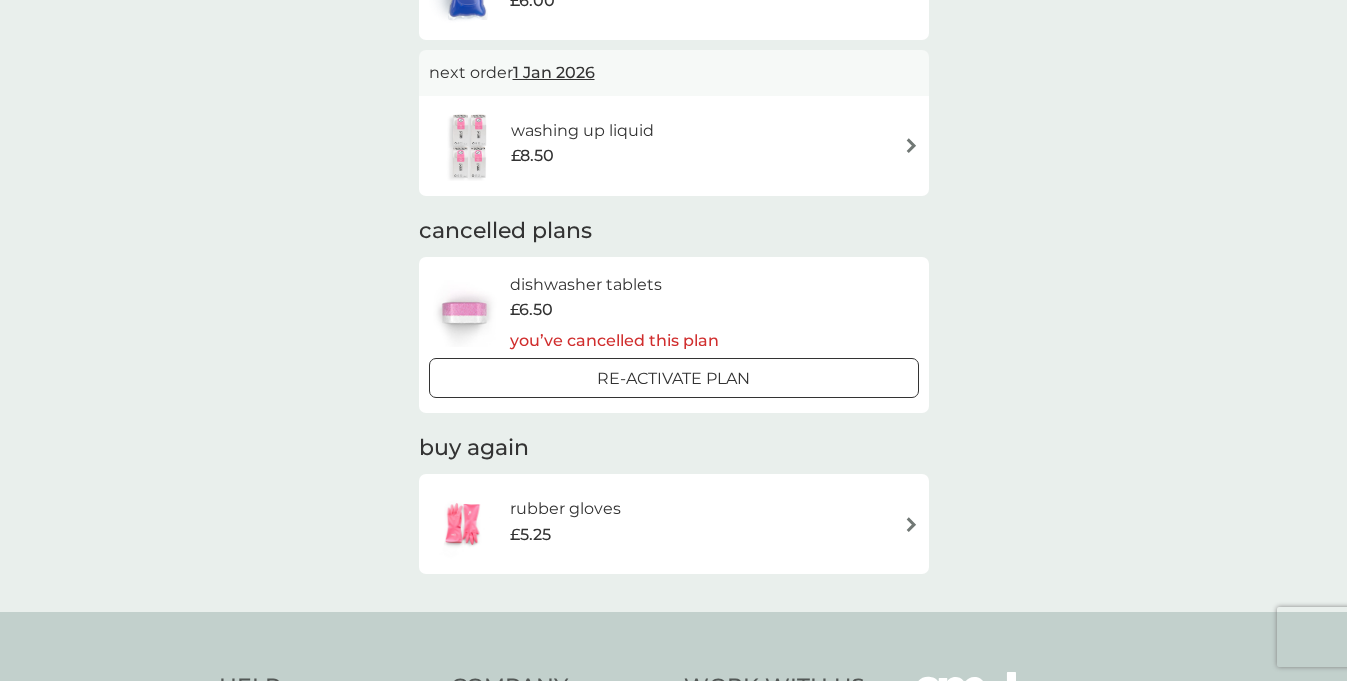 scroll, scrollTop: 297, scrollLeft: 0, axis: vertical 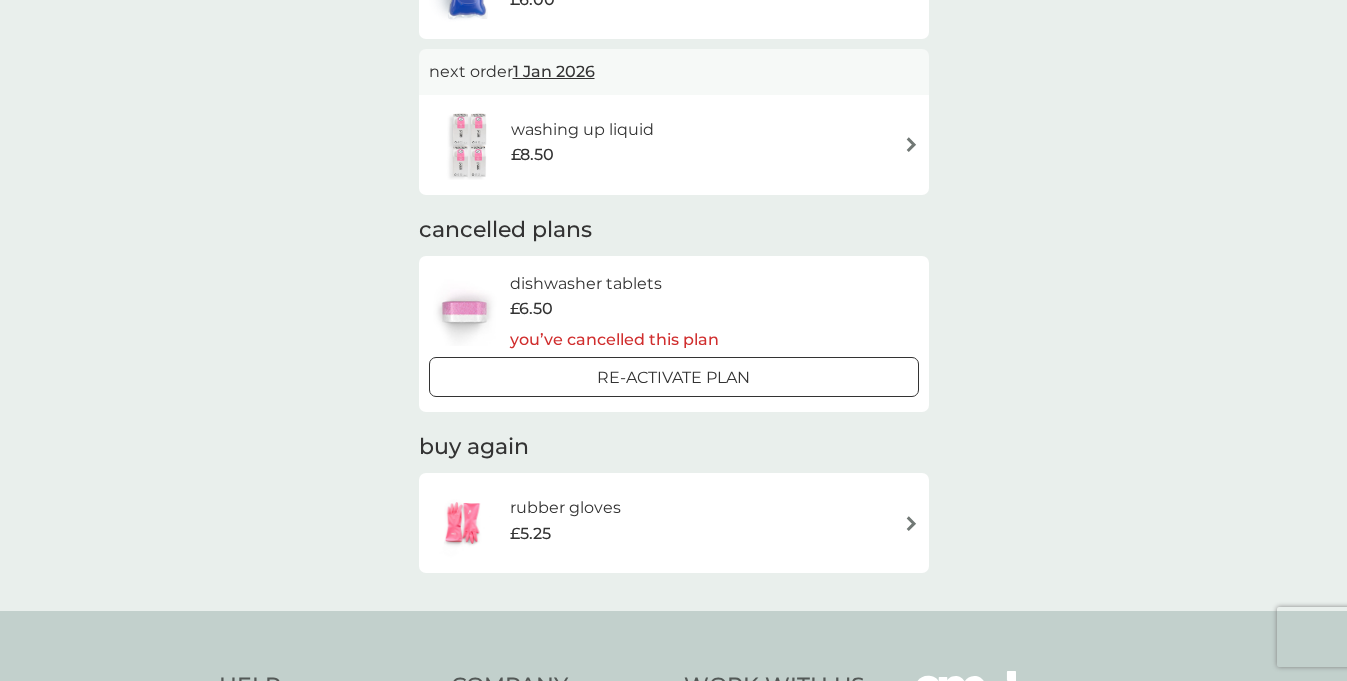 click on "Re-activate Plan" at bounding box center (674, 378) 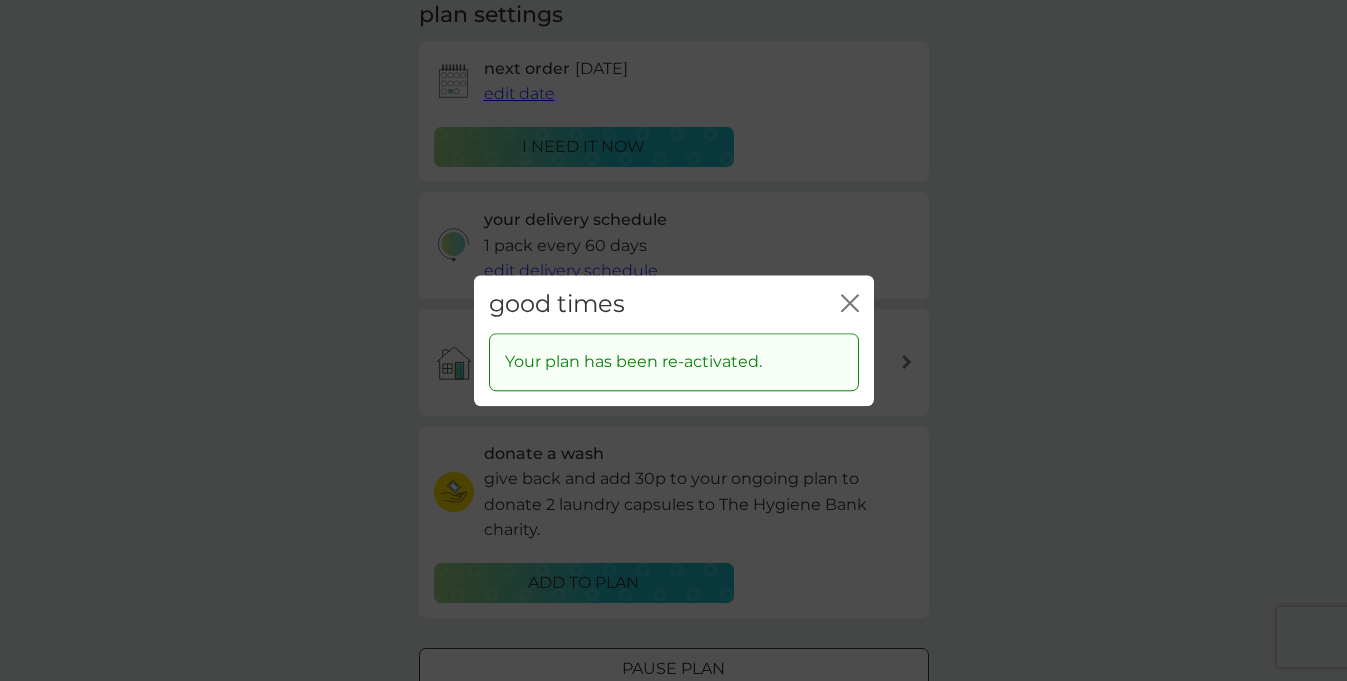 scroll, scrollTop: 0, scrollLeft: 0, axis: both 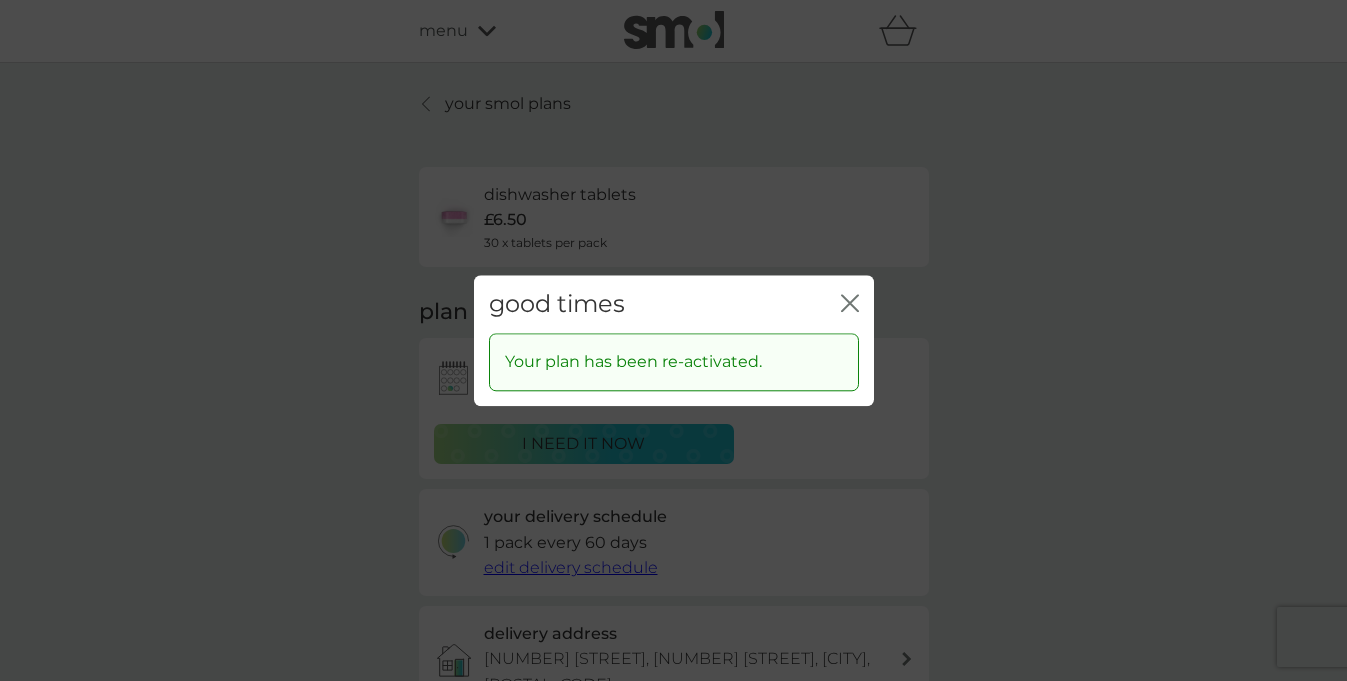 click on "close" at bounding box center (850, 304) 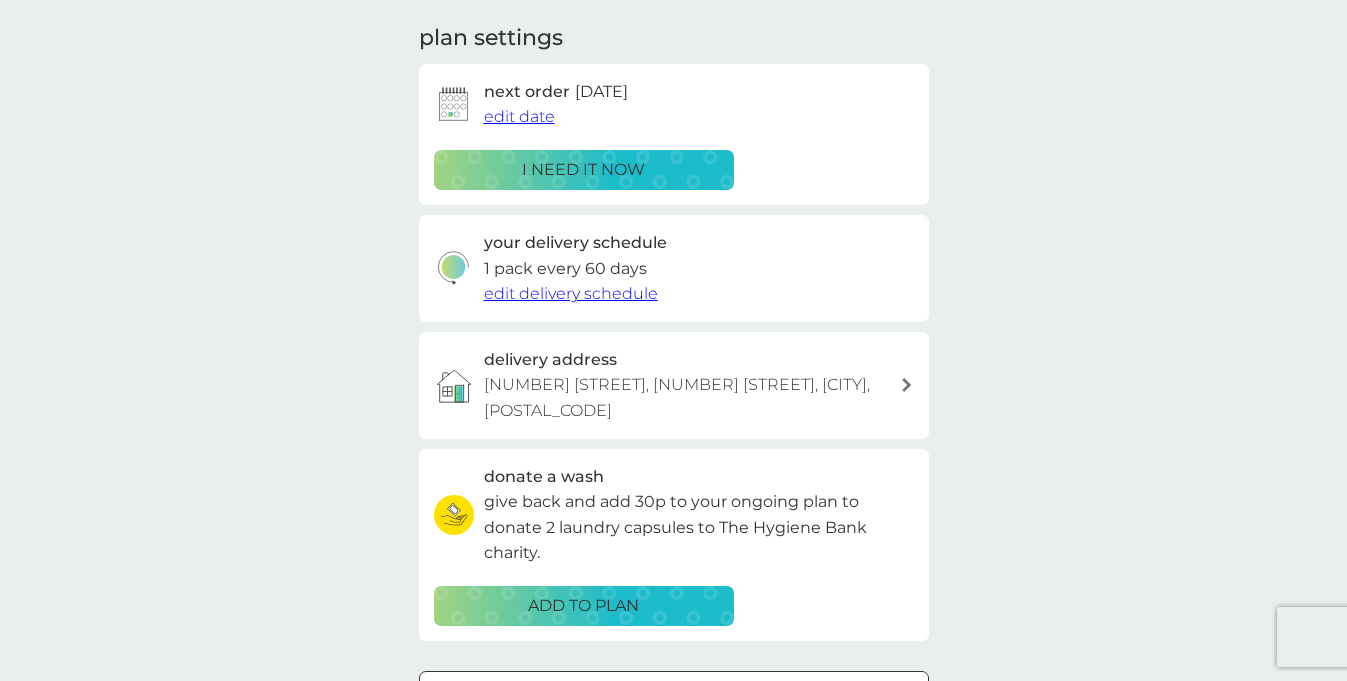 scroll, scrollTop: 0, scrollLeft: 0, axis: both 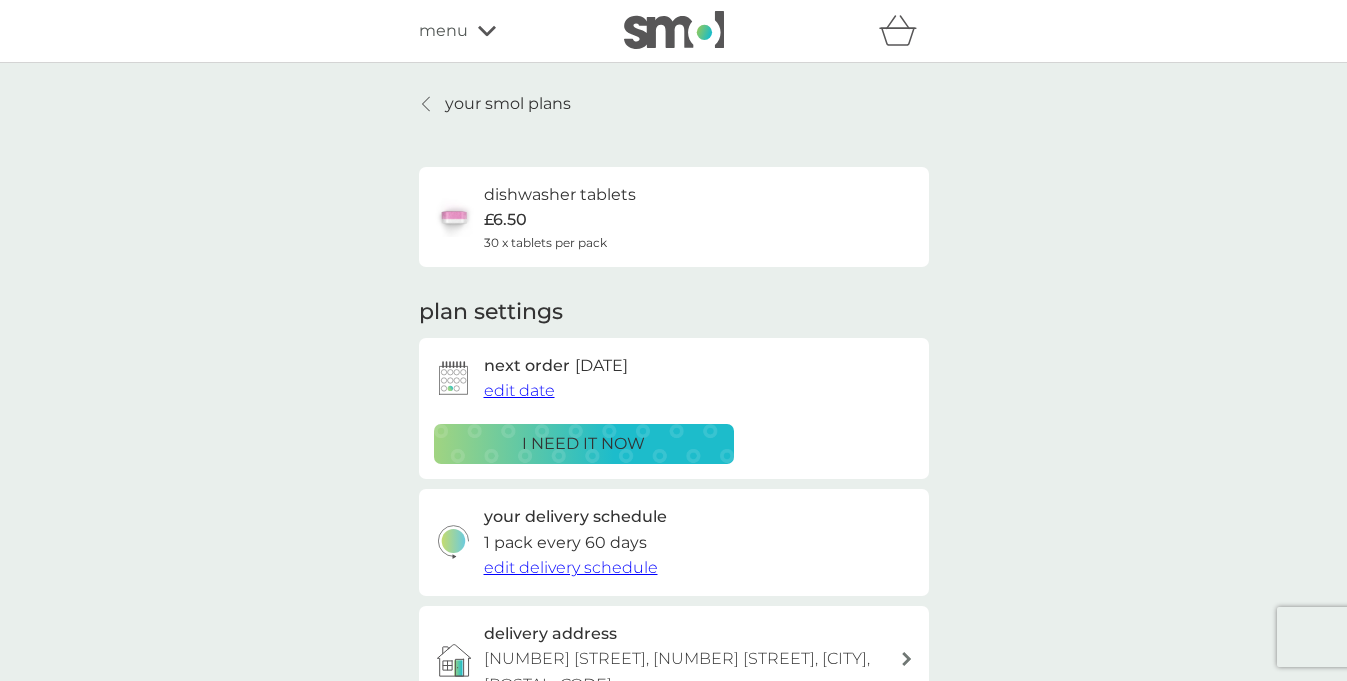 click on "edit date" at bounding box center [519, 390] 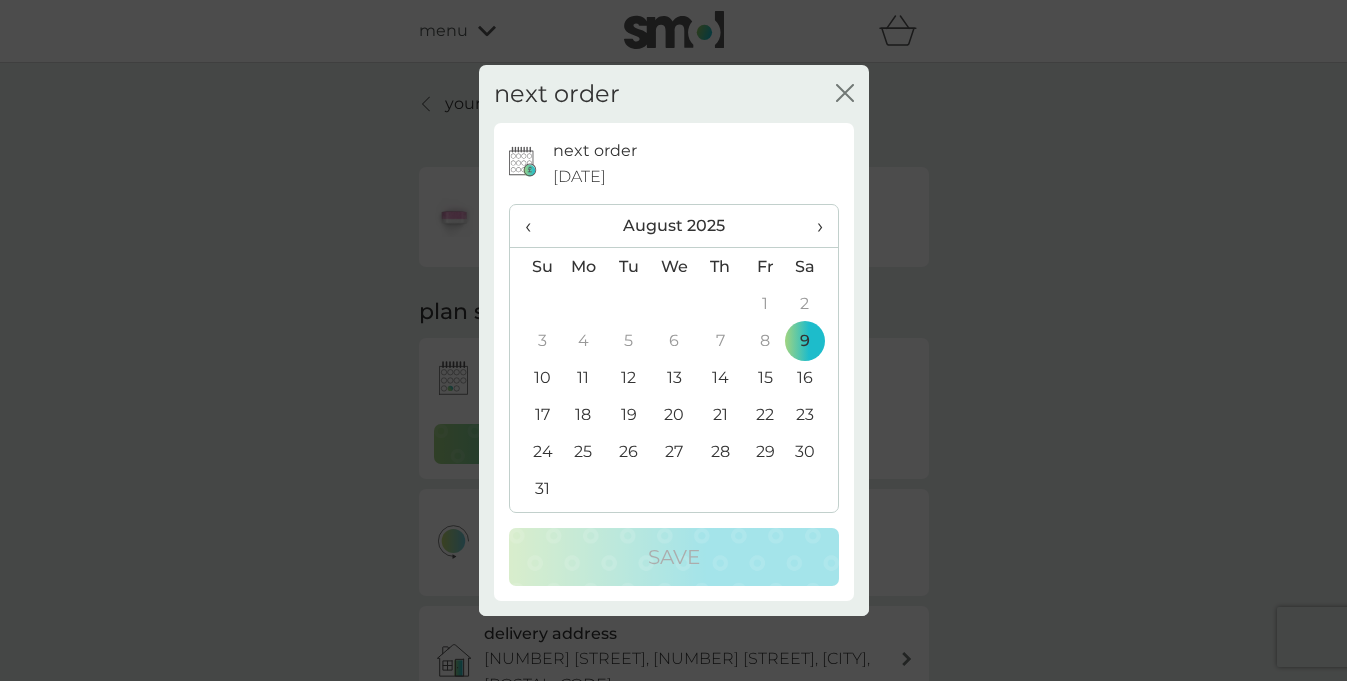 click on "18" at bounding box center (584, 414) 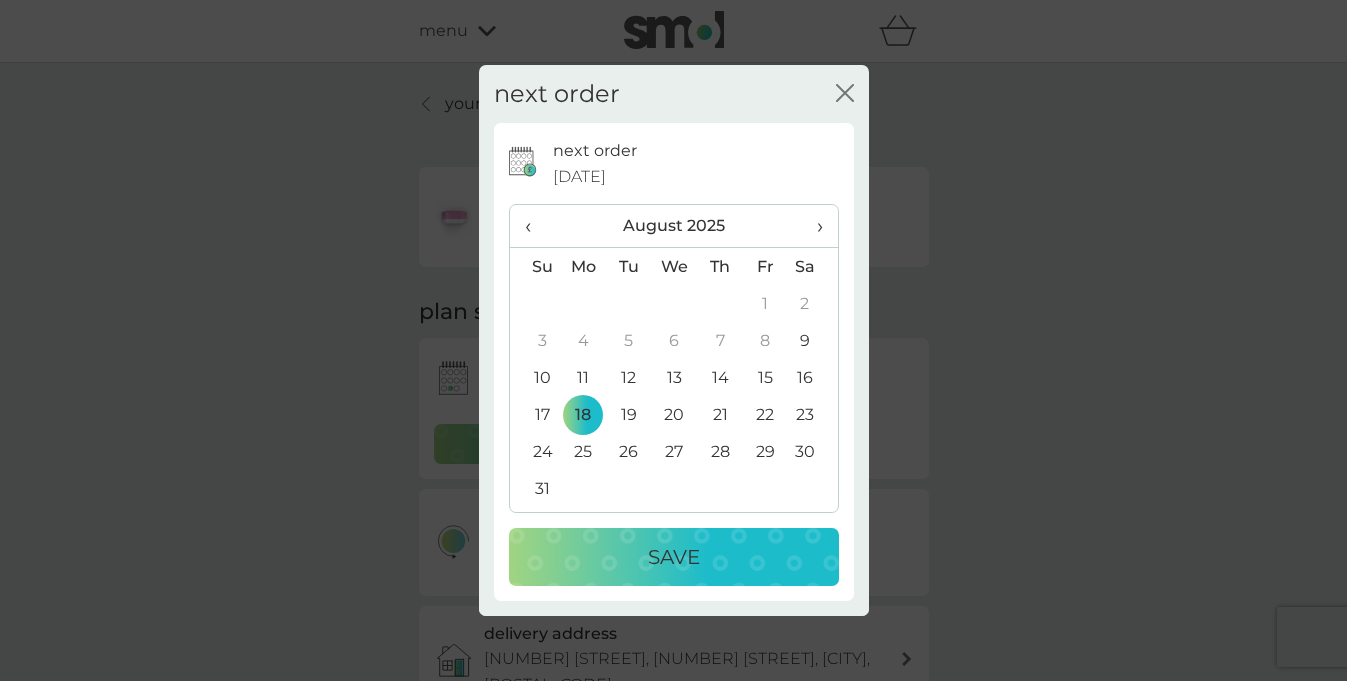 click on "Save" at bounding box center [674, 557] 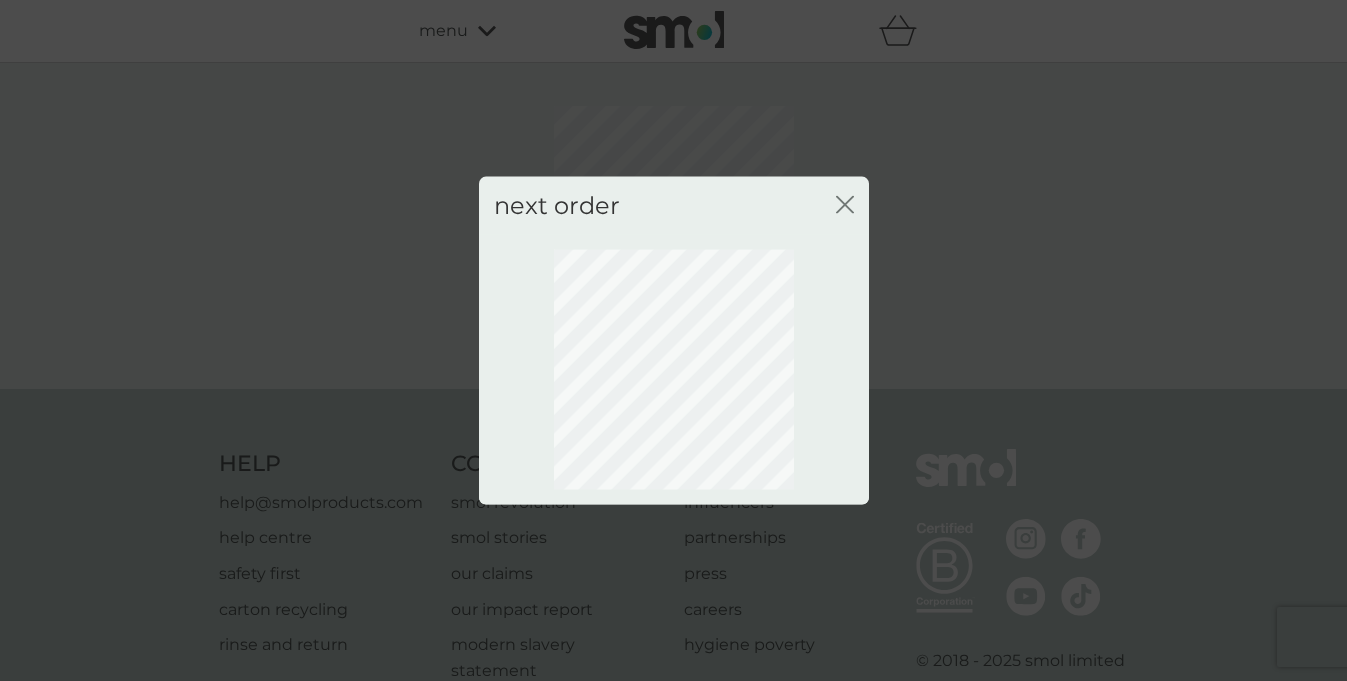 click on "next order close" at bounding box center (674, 205) 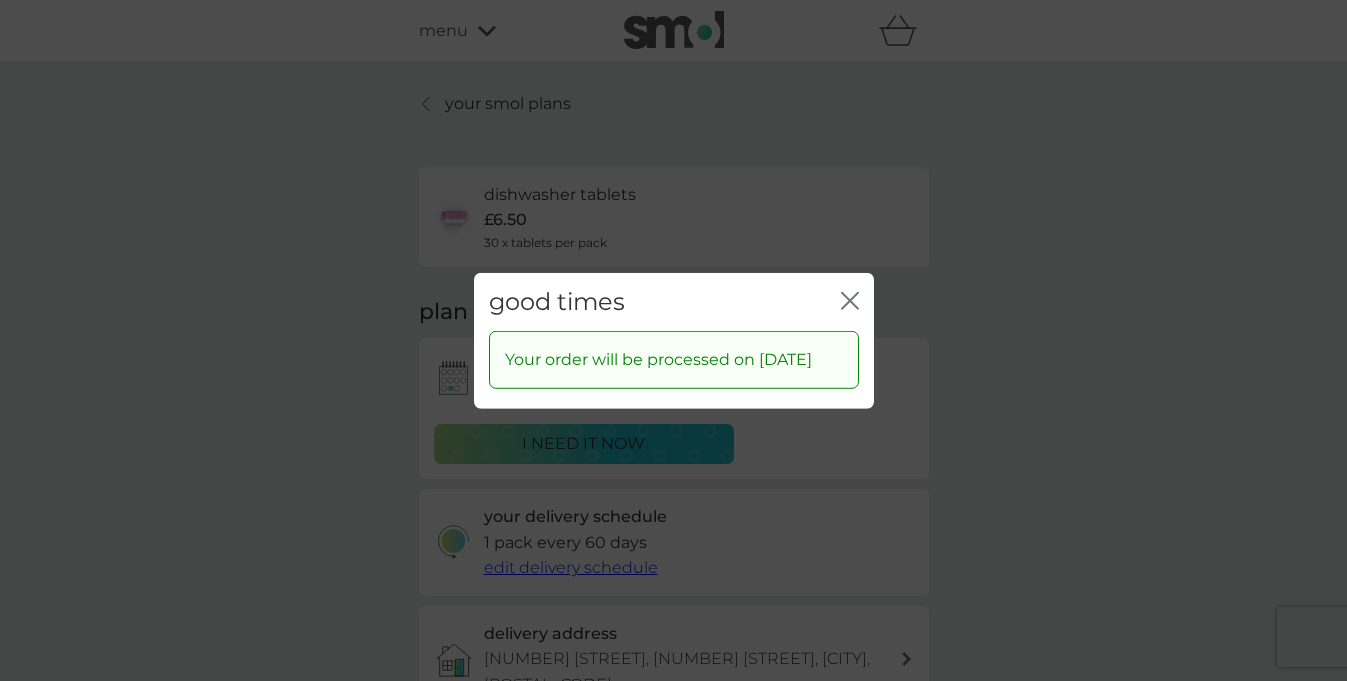 click 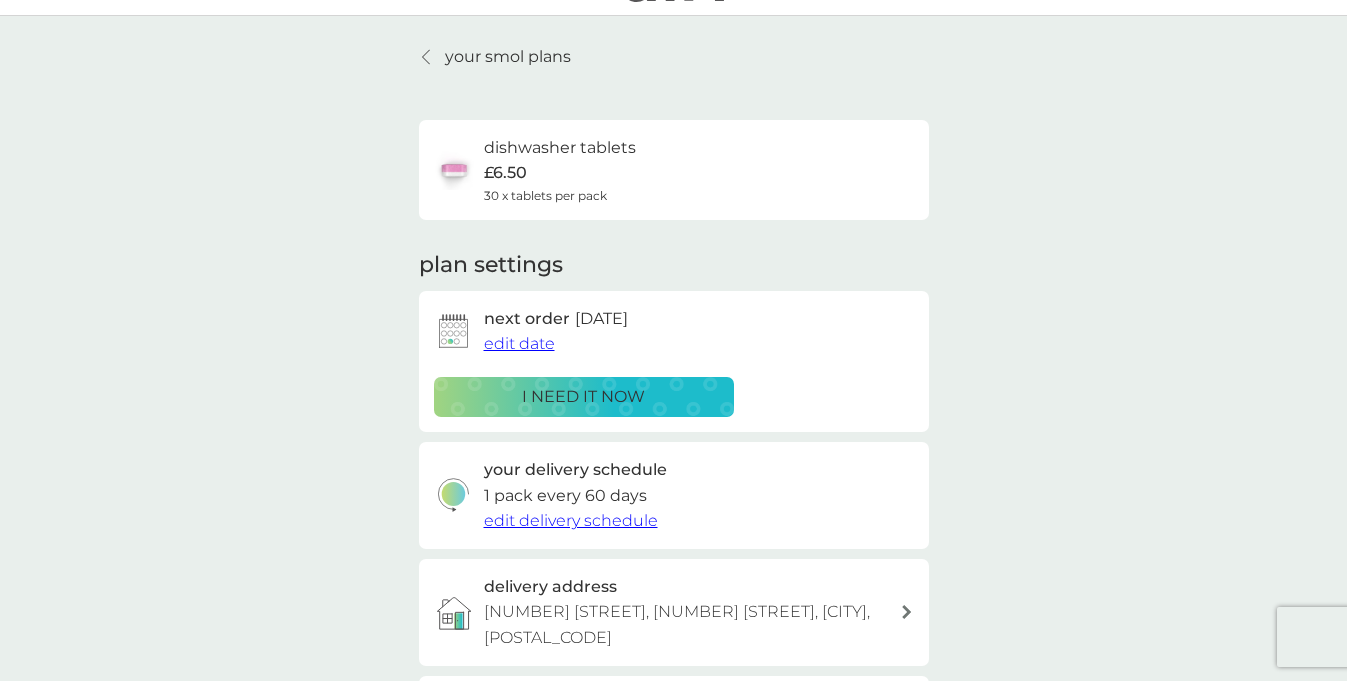 scroll, scrollTop: 74, scrollLeft: 0, axis: vertical 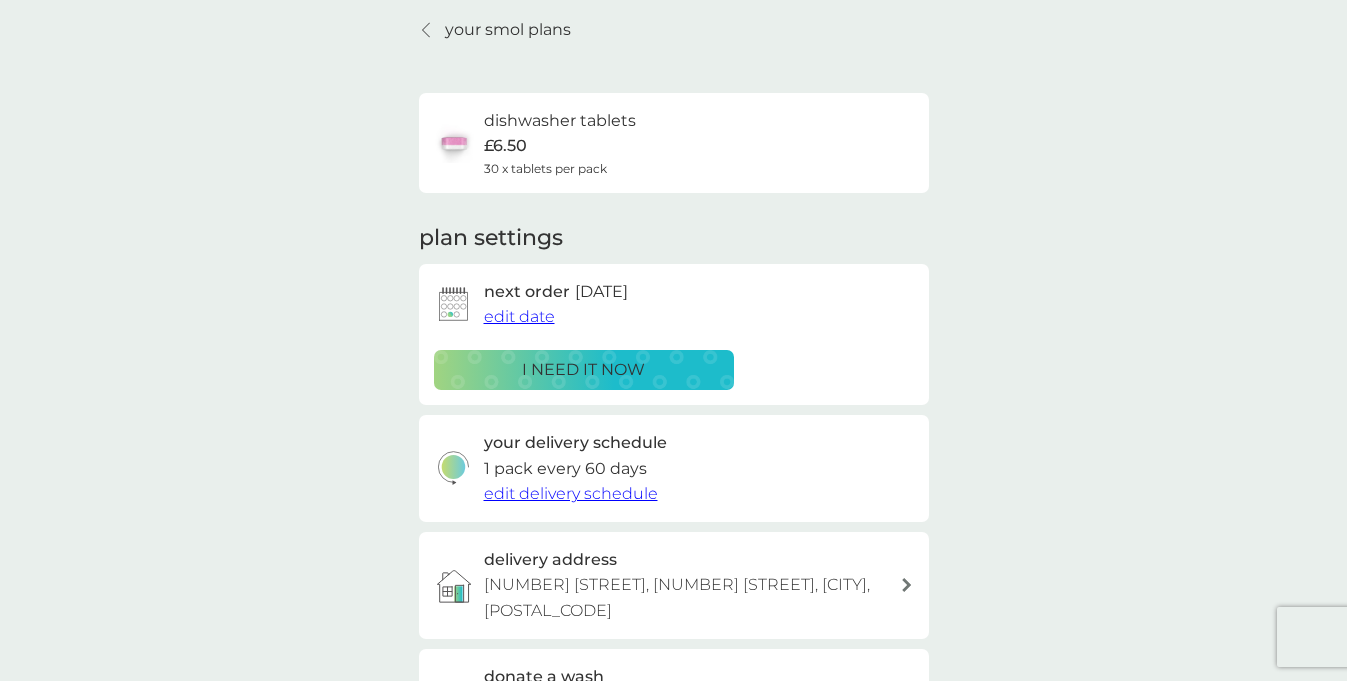 click on "edit delivery schedule" at bounding box center (571, 493) 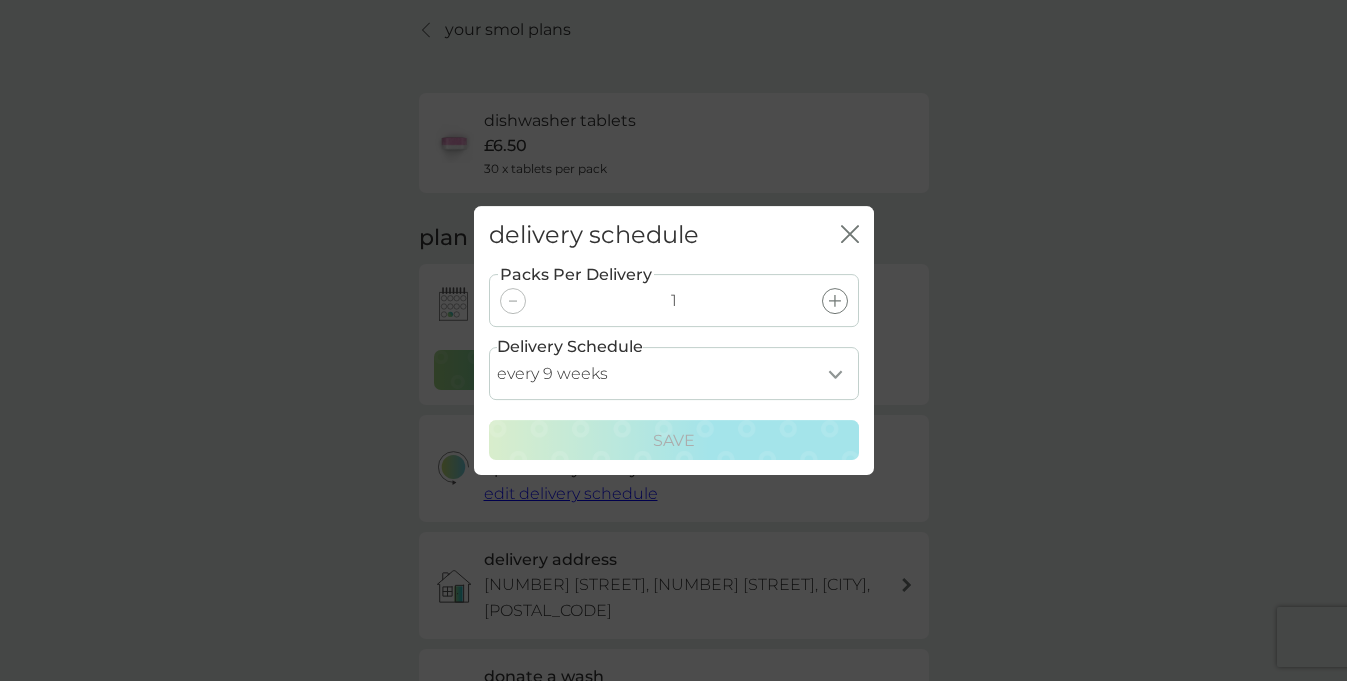 click on "every 1 week every 2 weeks every 3 weeks every 4 weeks every 5 weeks every 6 weeks every 7 weeks every 8 weeks every 9 weeks every 10 weeks every 11 weeks every 12 weeks every 13 weeks every 14 weeks every 15 weeks every 16 weeks every 17 weeks" at bounding box center (674, 373) 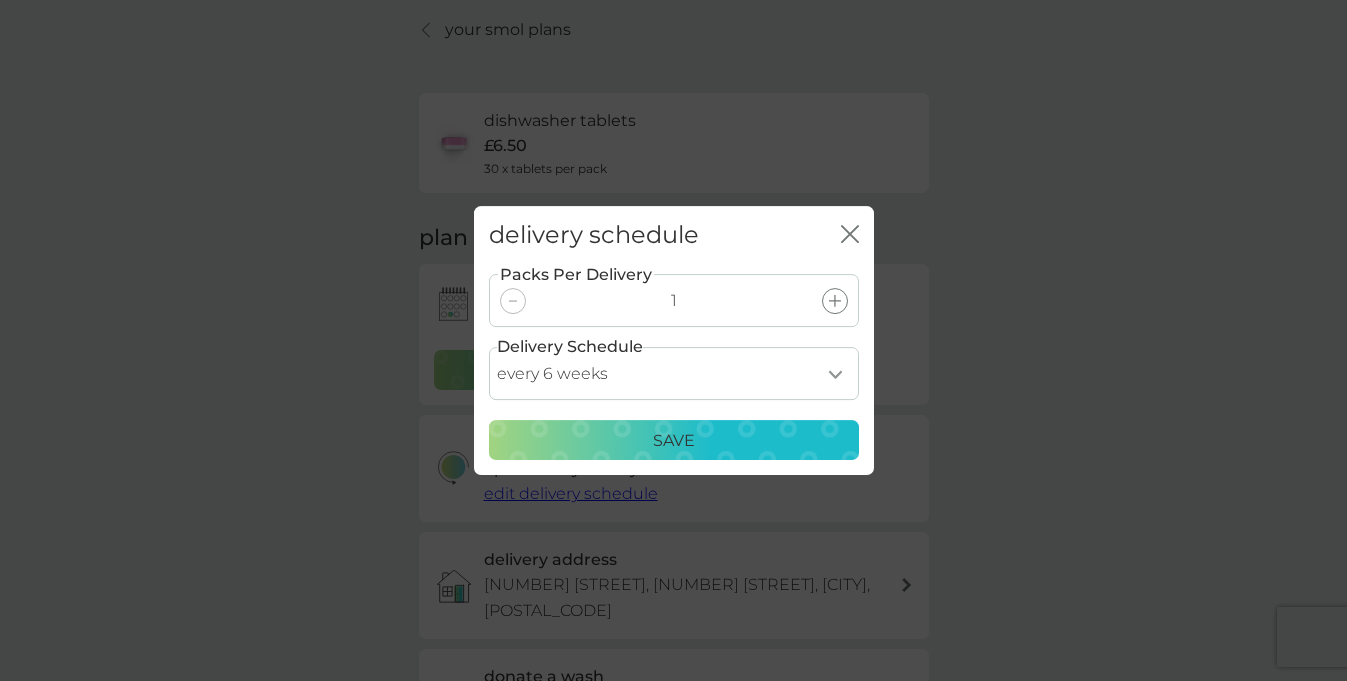 click on "Save" at bounding box center [674, 441] 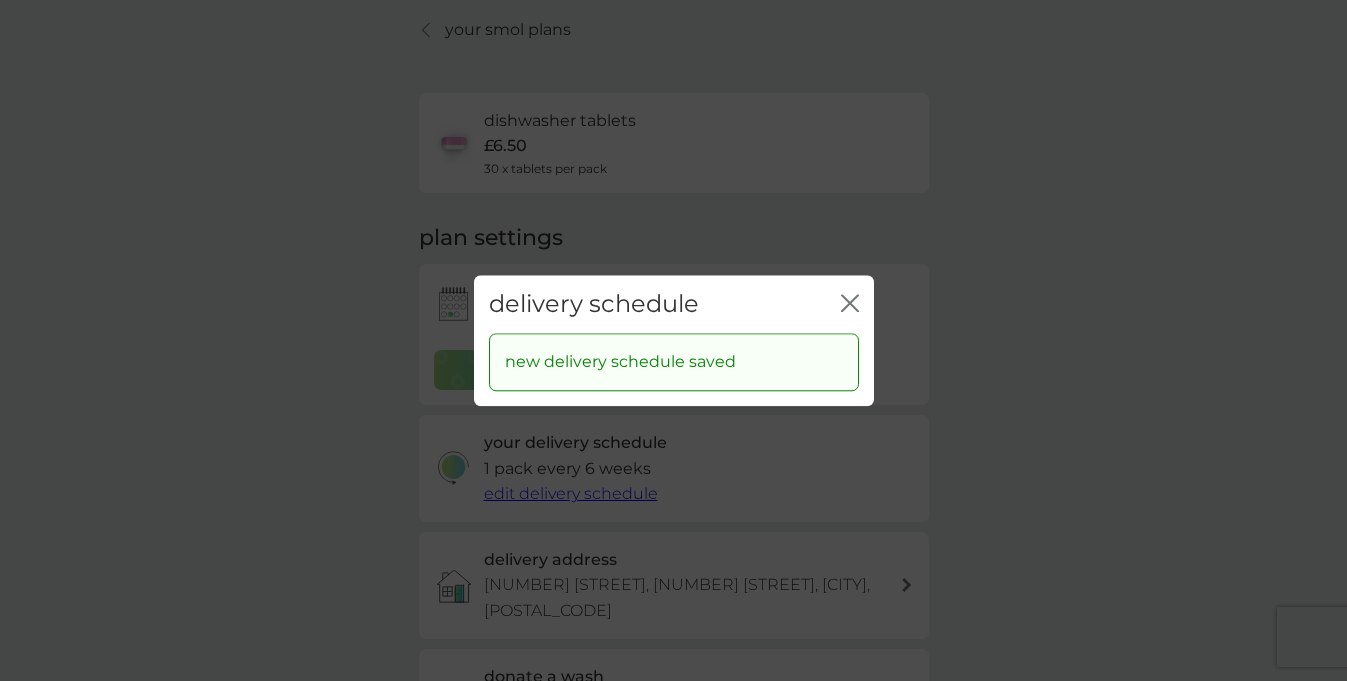 click 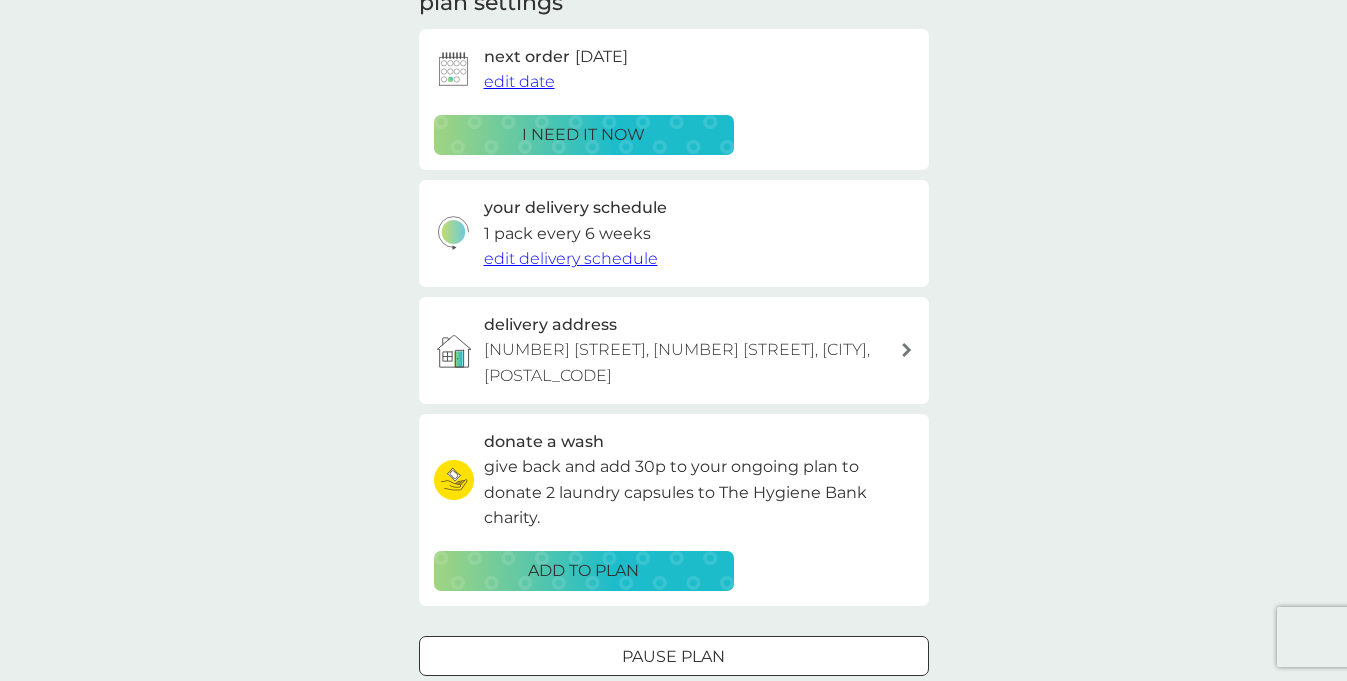 scroll, scrollTop: 0, scrollLeft: 0, axis: both 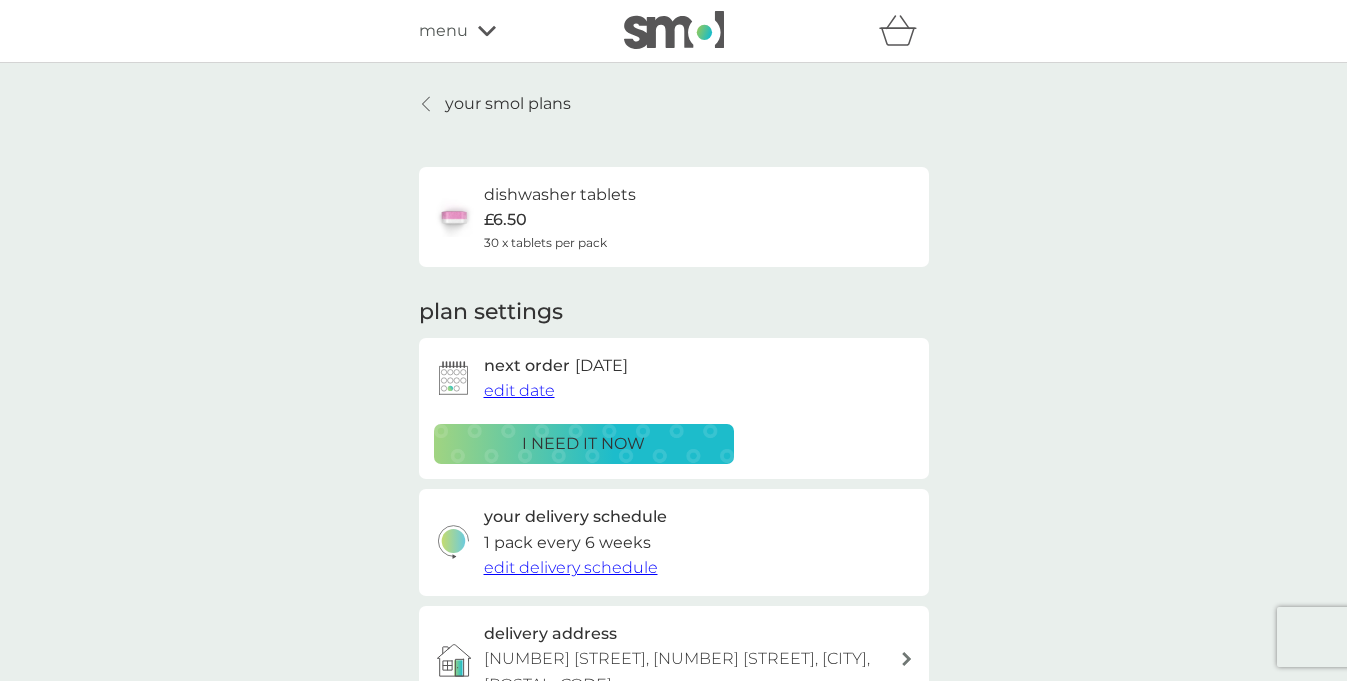click on "your smol plans" at bounding box center [508, 104] 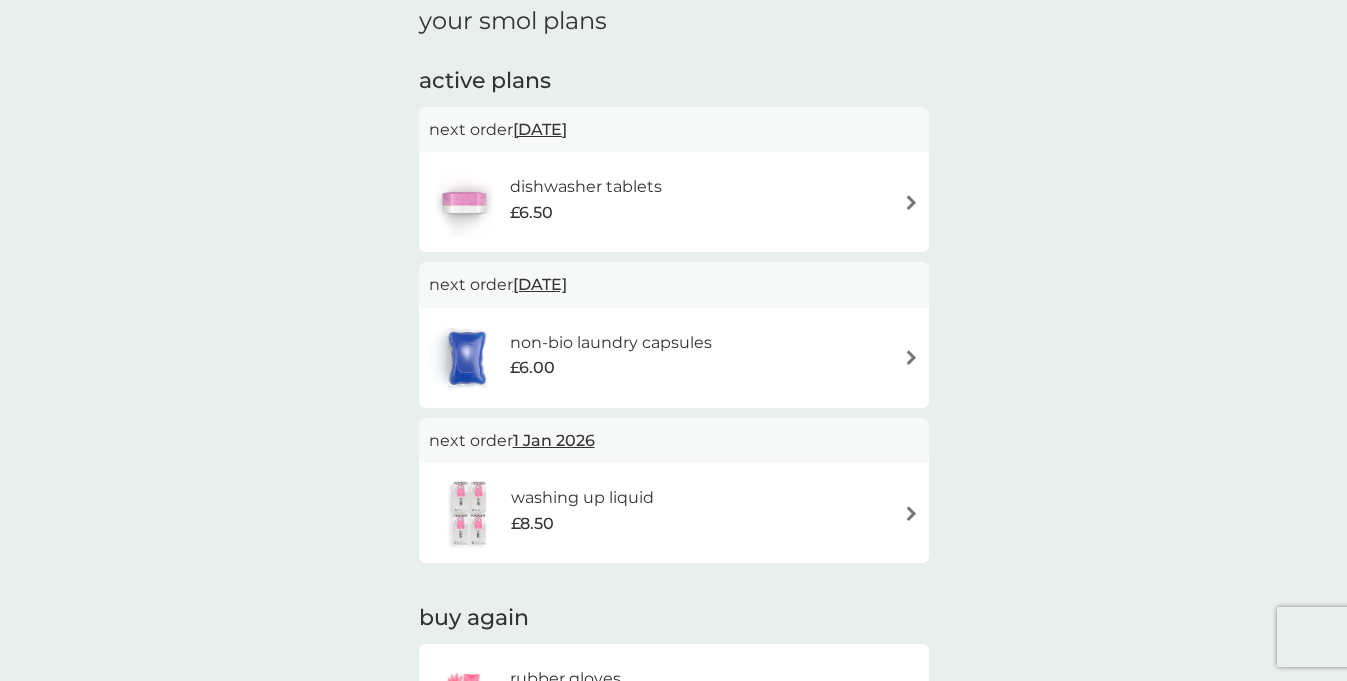 scroll, scrollTop: 0, scrollLeft: 0, axis: both 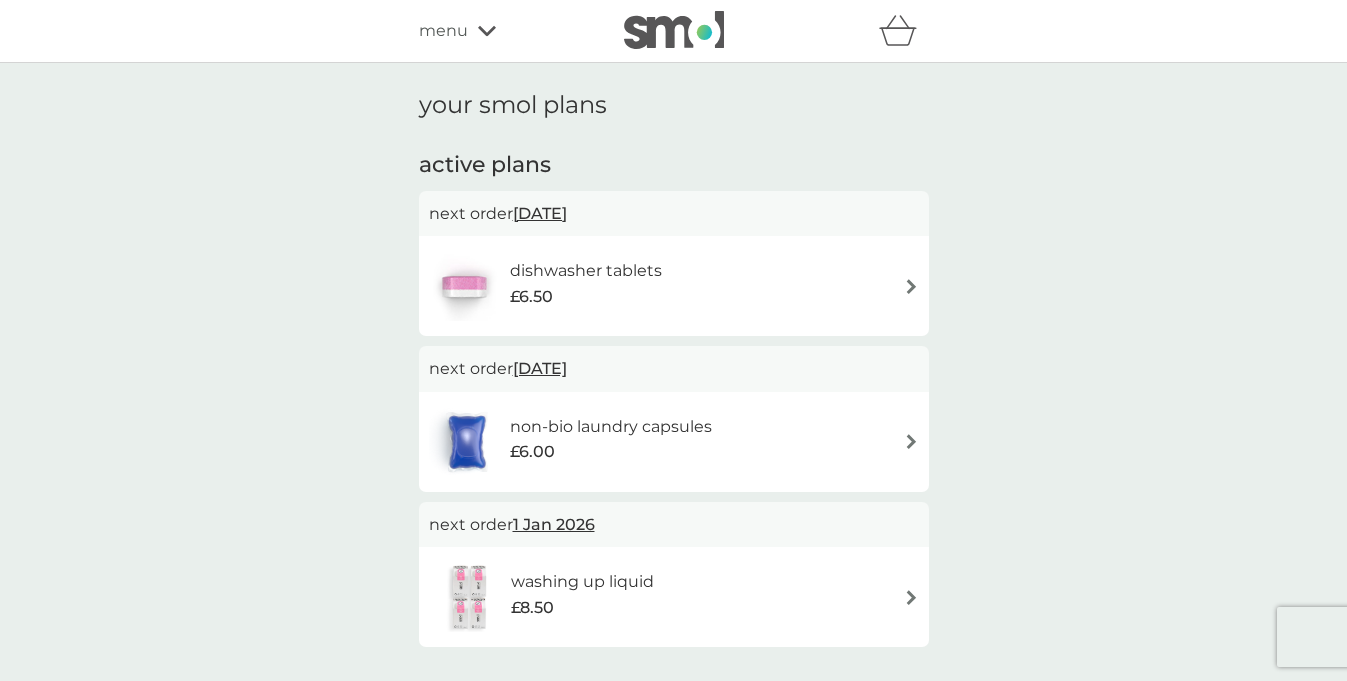 click on "menu" at bounding box center (443, 31) 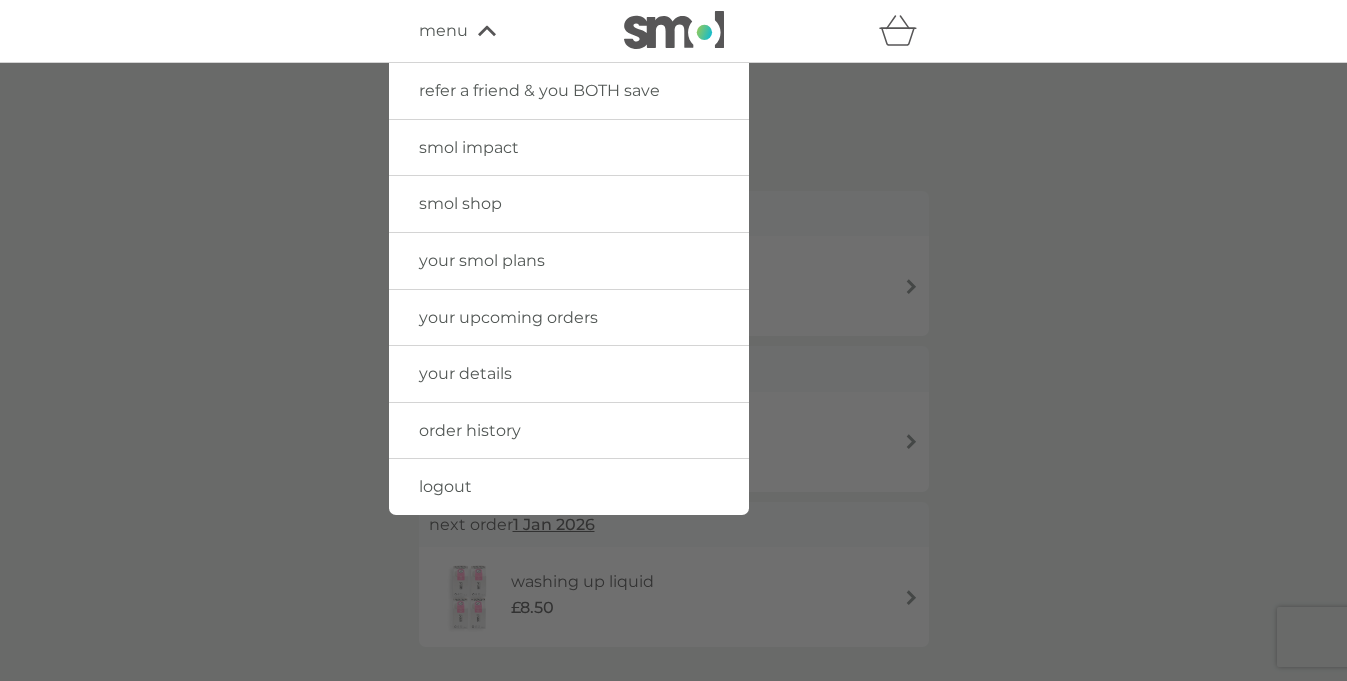 click on "your smol plans" at bounding box center (482, 260) 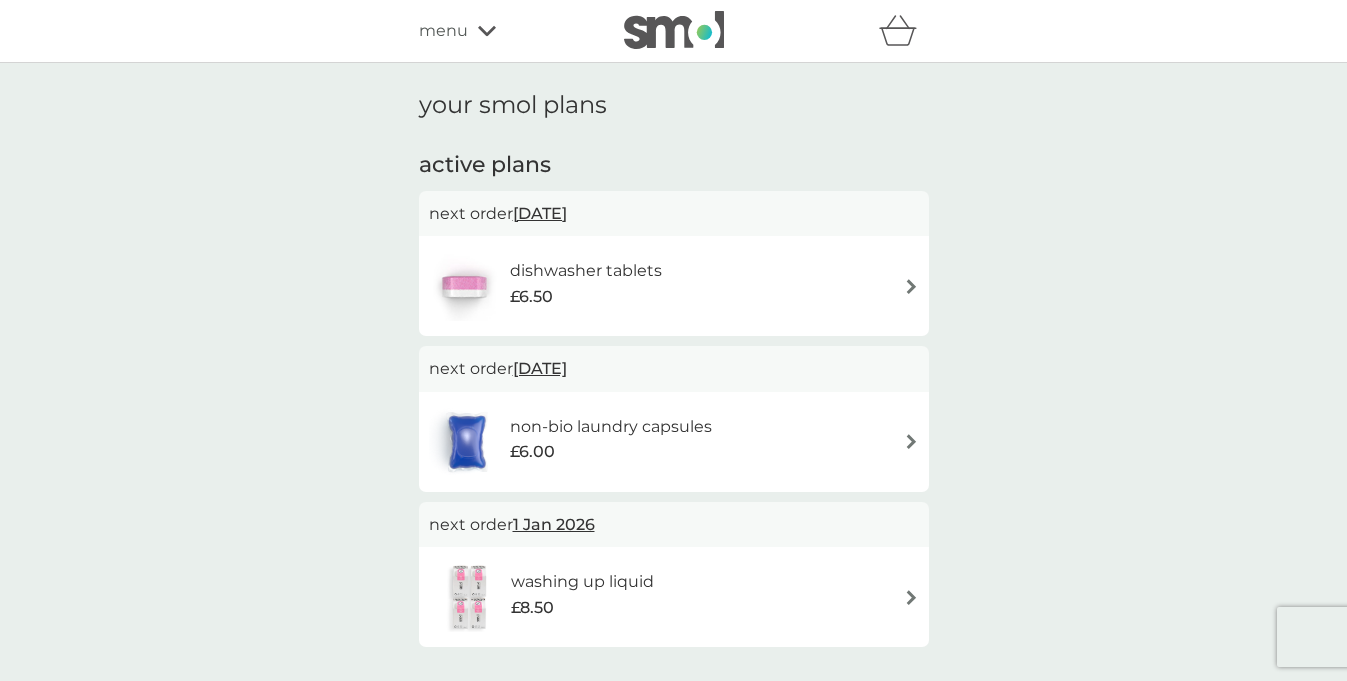 click on "menu" at bounding box center [443, 31] 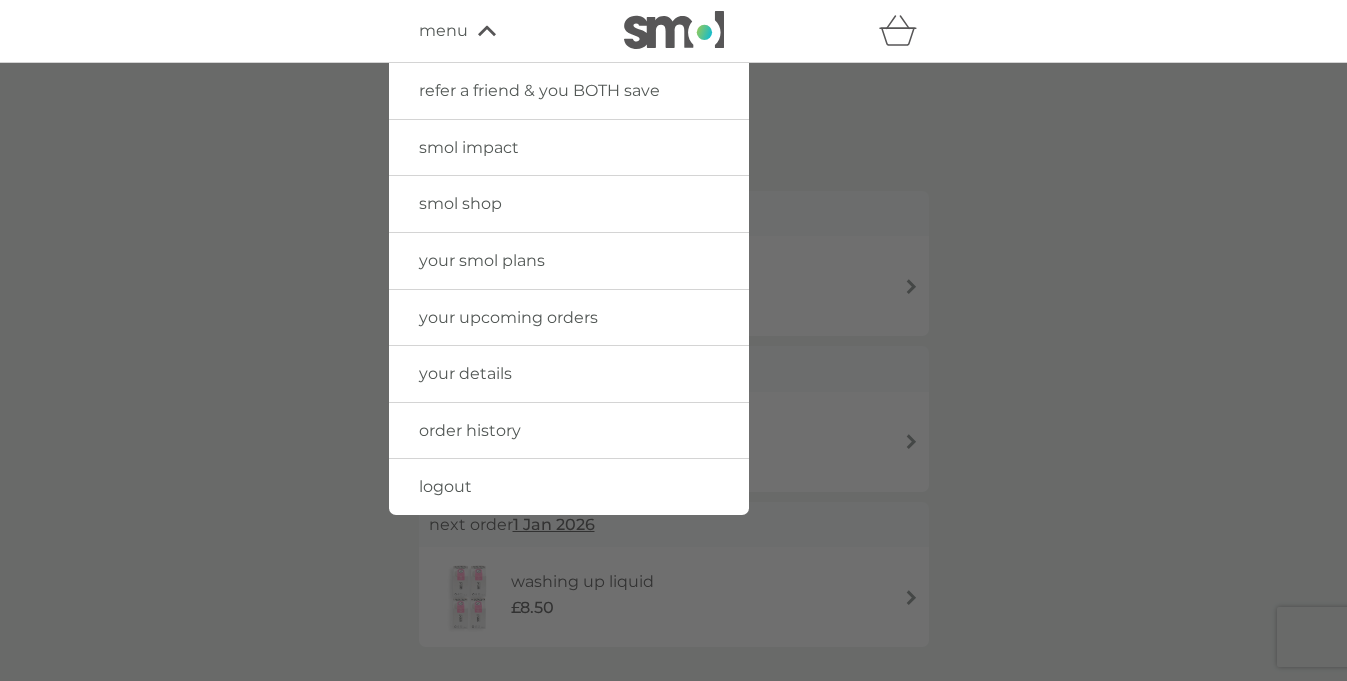 click on "smol shop" at bounding box center (460, 203) 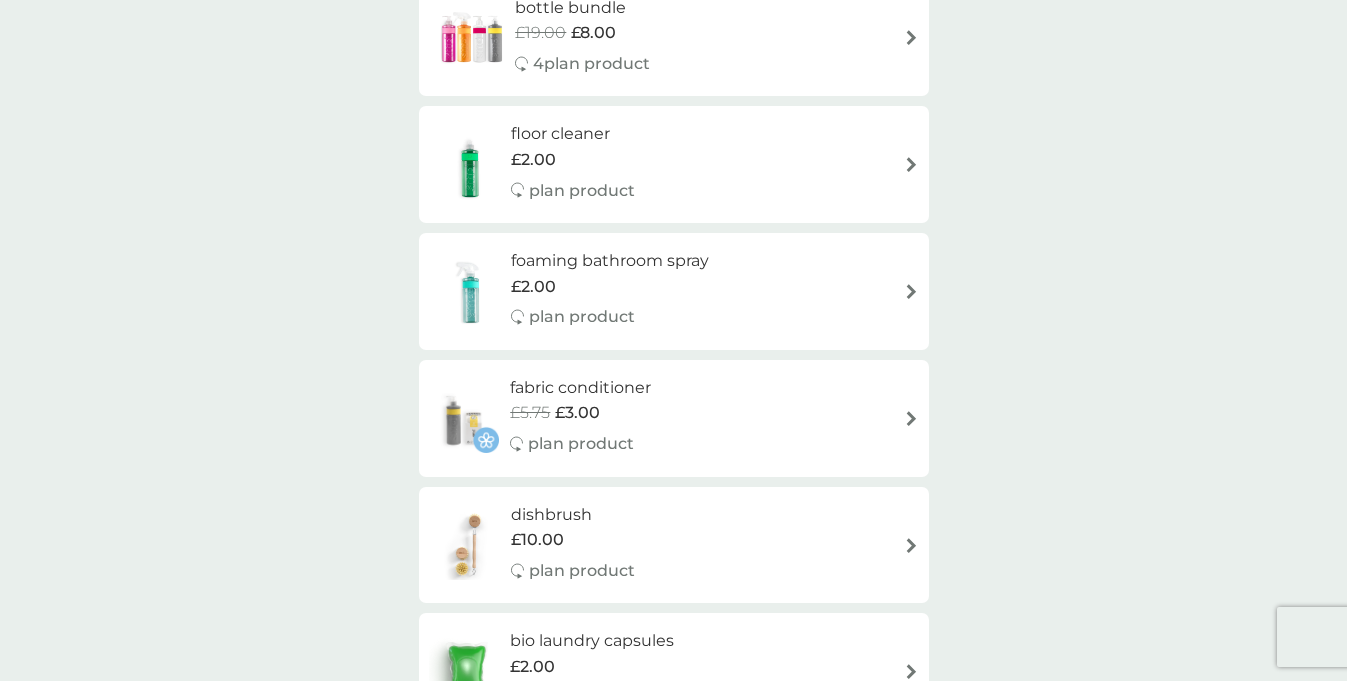 scroll, scrollTop: 604, scrollLeft: 0, axis: vertical 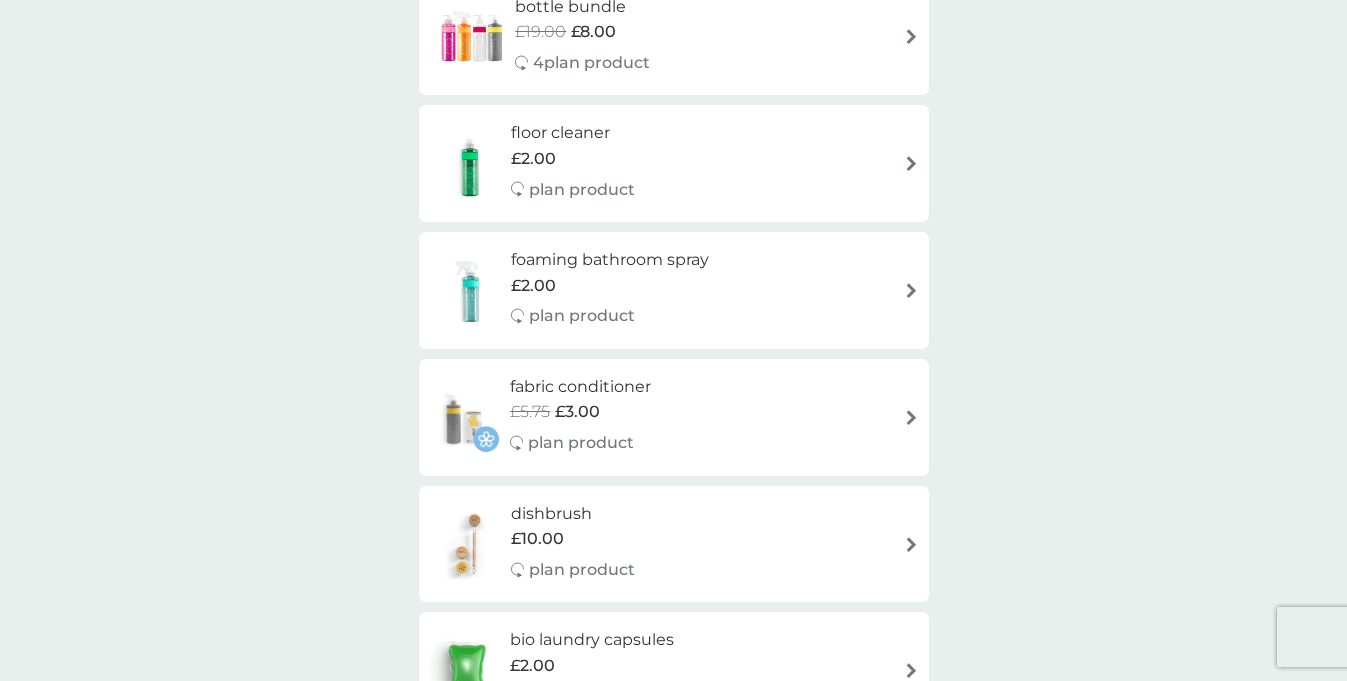 click on "fabric conditioner £5.75 £3.00 plan product" at bounding box center [674, 417] 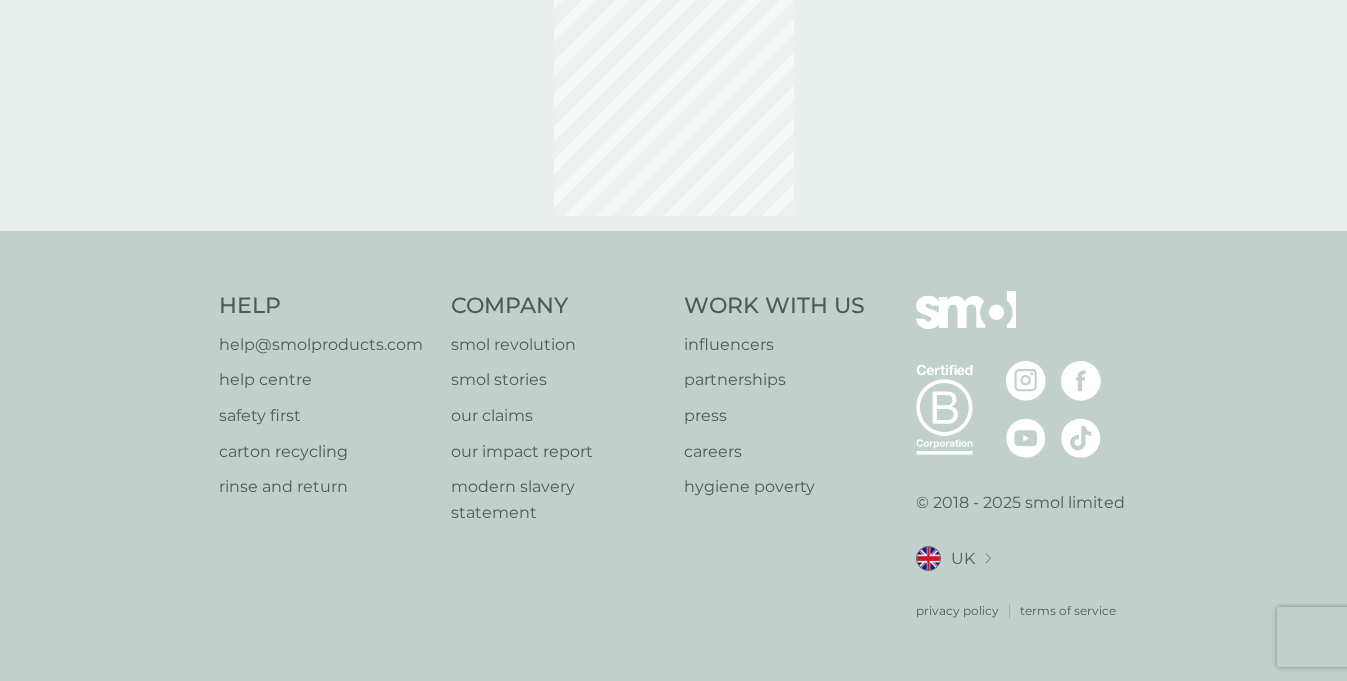 scroll, scrollTop: 0, scrollLeft: 0, axis: both 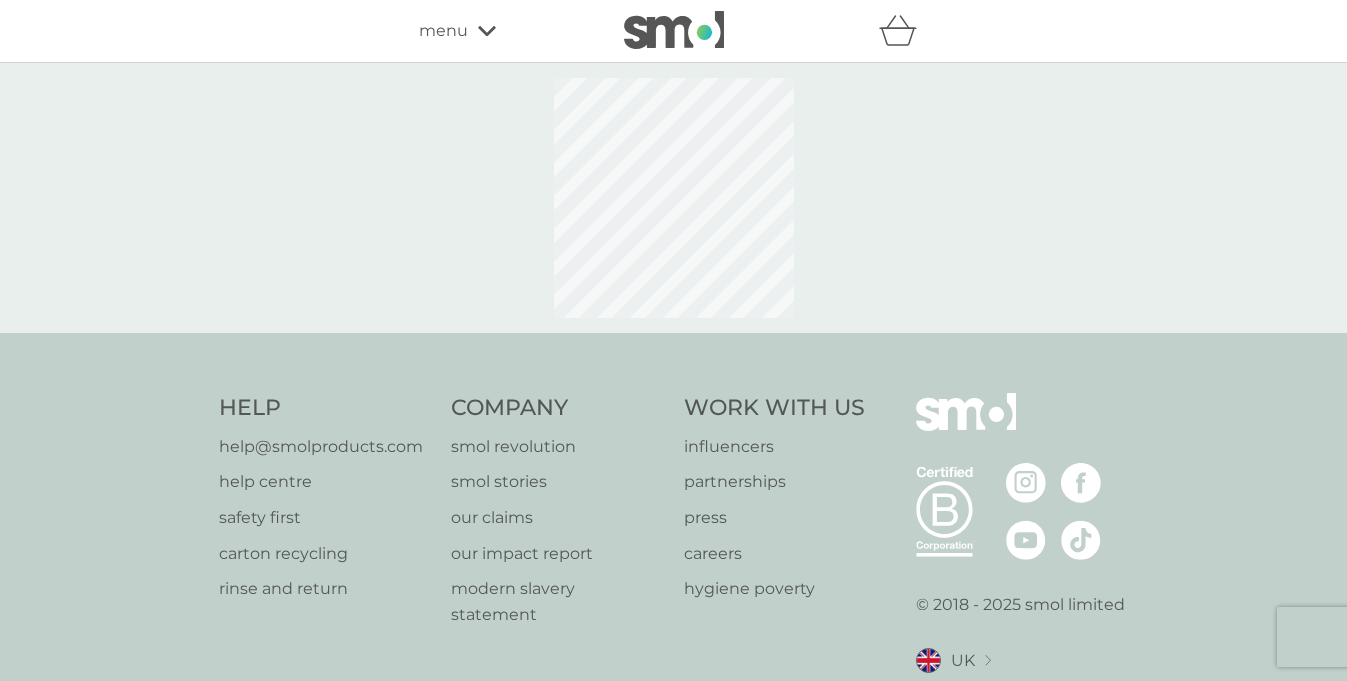 select on "182" 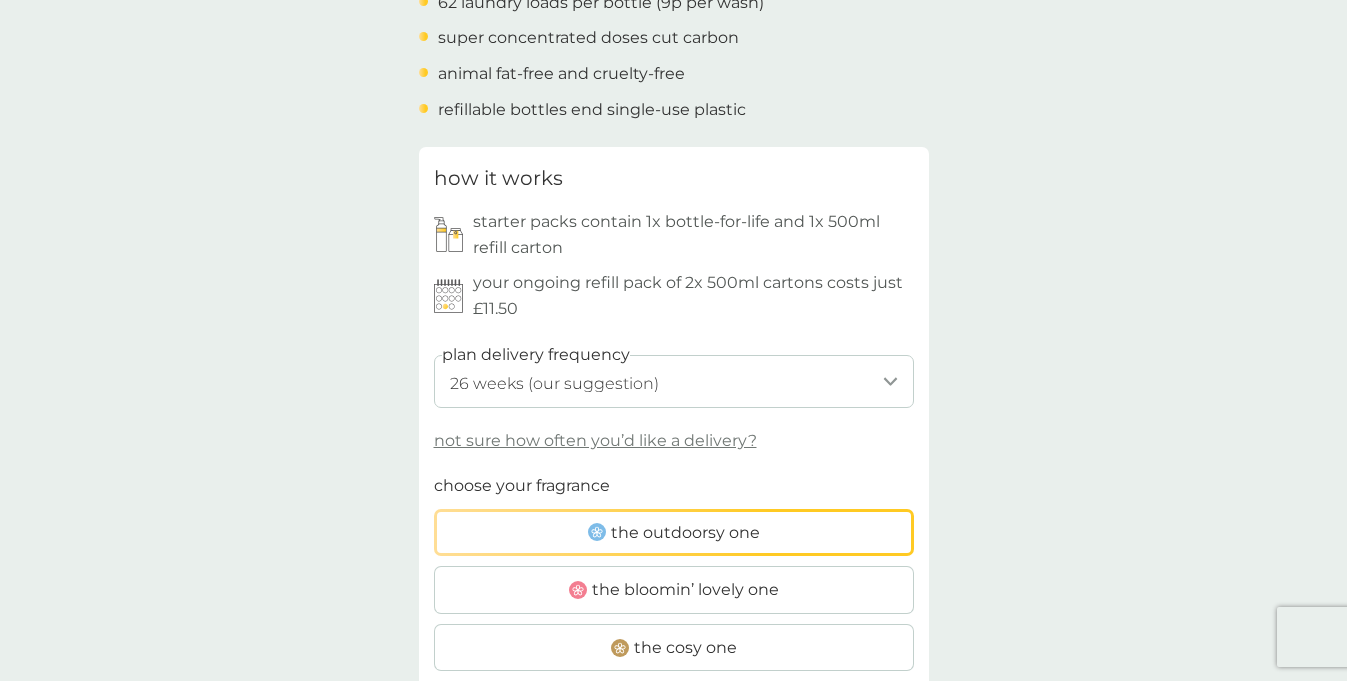 scroll, scrollTop: 839, scrollLeft: 0, axis: vertical 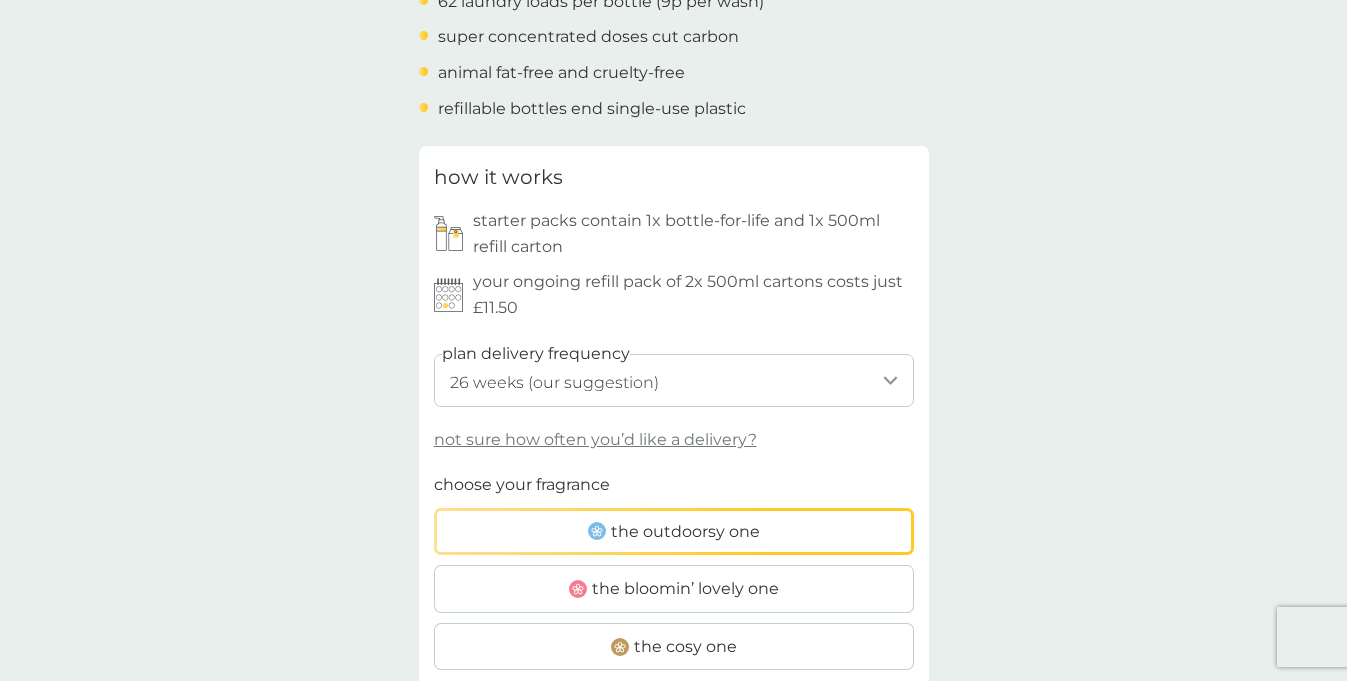 click on "not sure how often you’d like a delivery?" at bounding box center (595, 440) 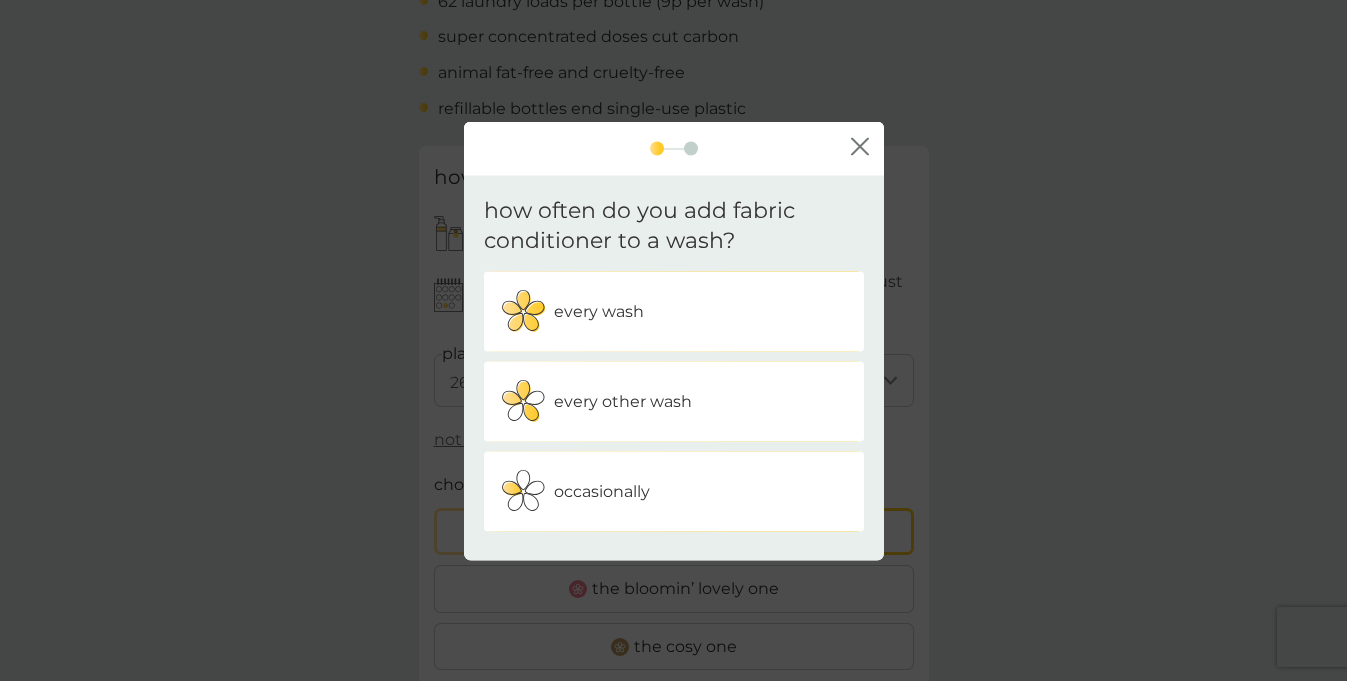 click on "every wash" at bounding box center [674, 312] 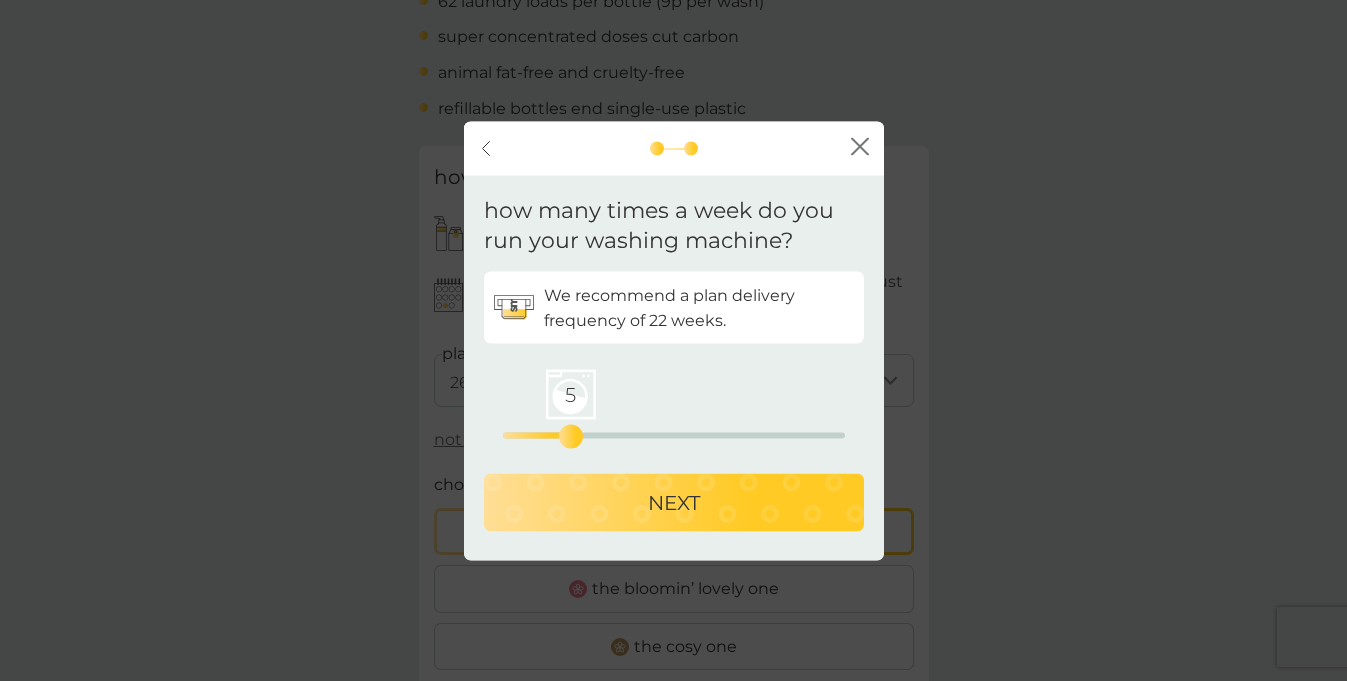 drag, startPoint x: 505, startPoint y: 429, endPoint x: 569, endPoint y: 431, distance: 64.03124 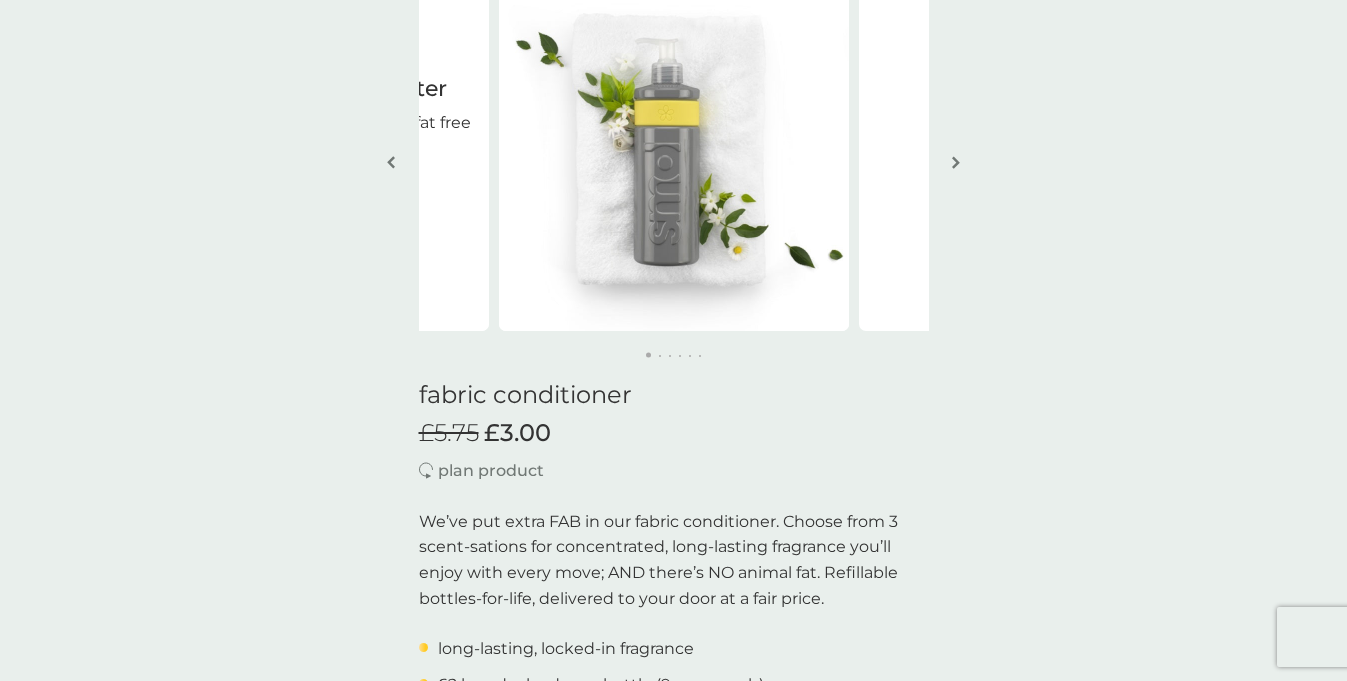 scroll, scrollTop: 92, scrollLeft: 0, axis: vertical 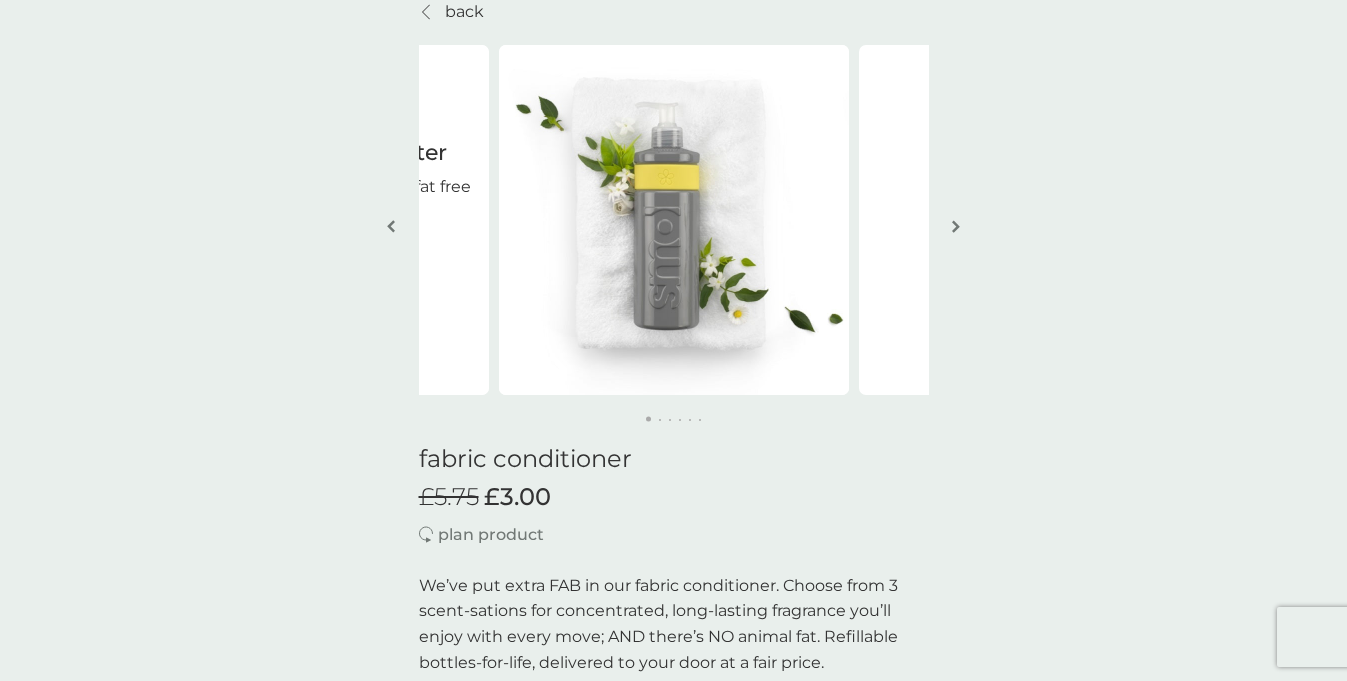 click at bounding box center [956, 226] 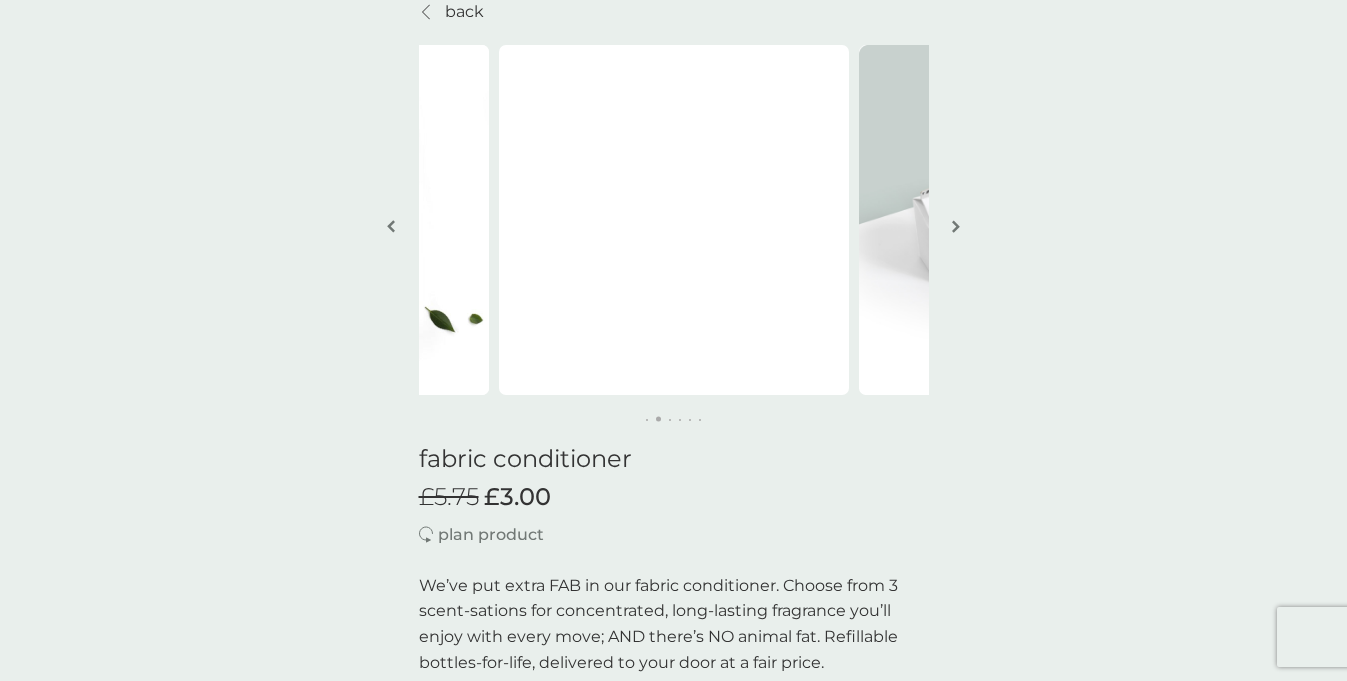 click at bounding box center (956, 226) 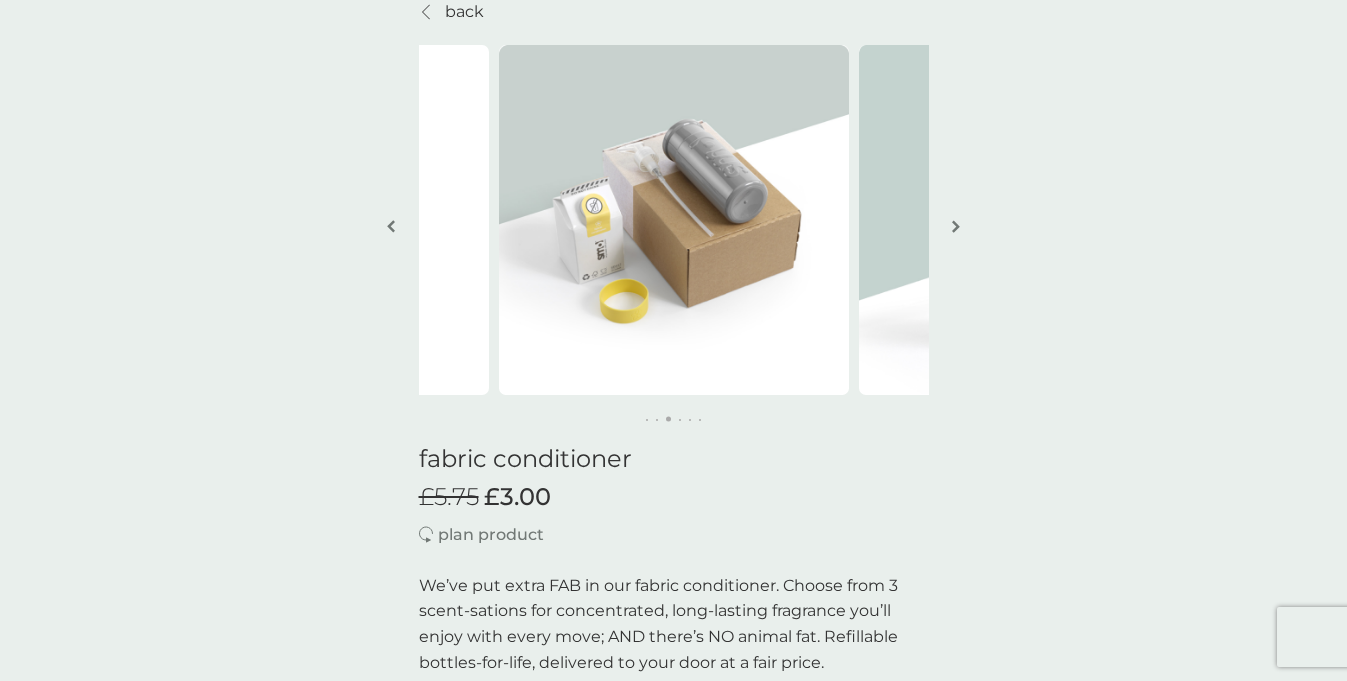 click at bounding box center (956, 226) 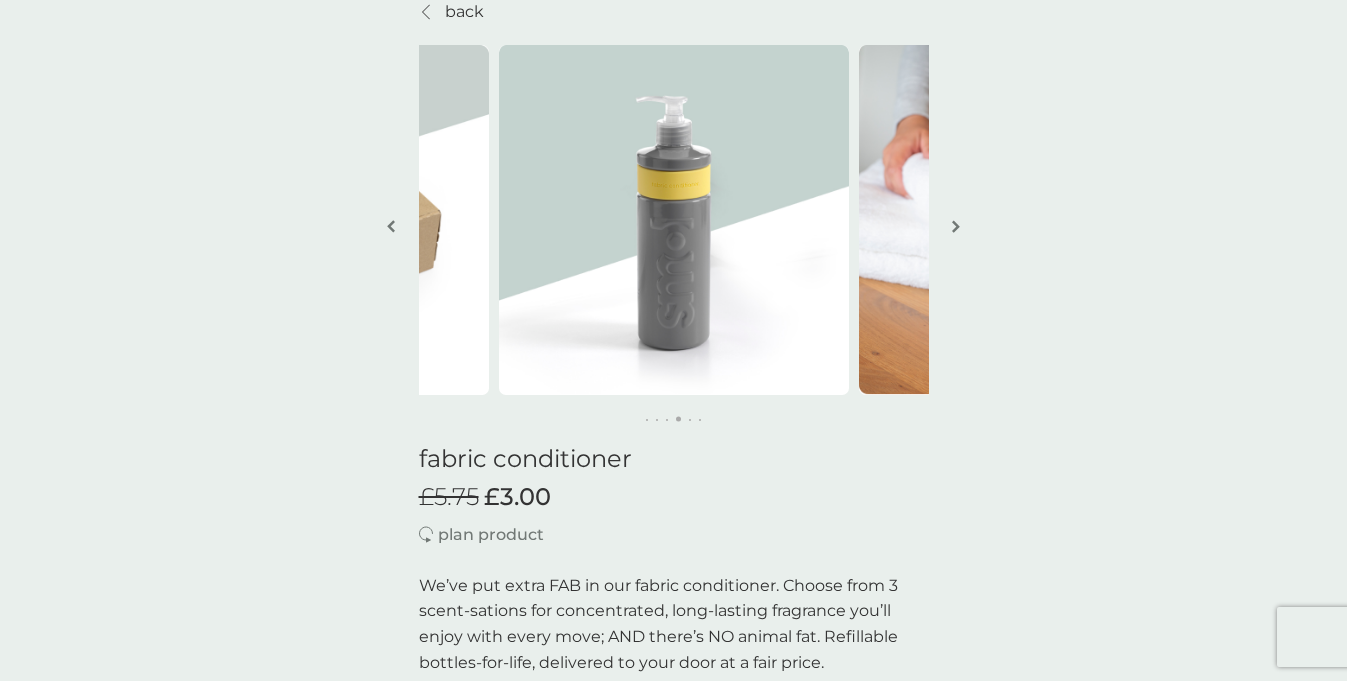 click at bounding box center (956, 226) 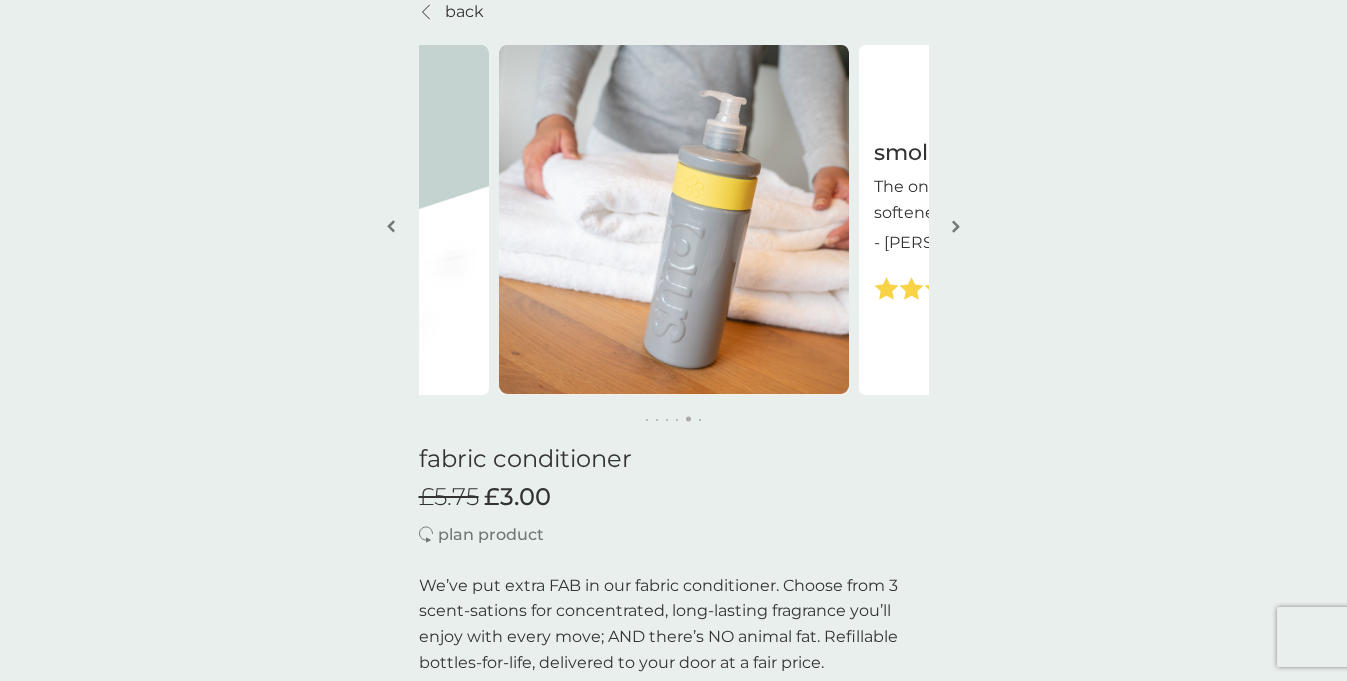 click at bounding box center (956, 226) 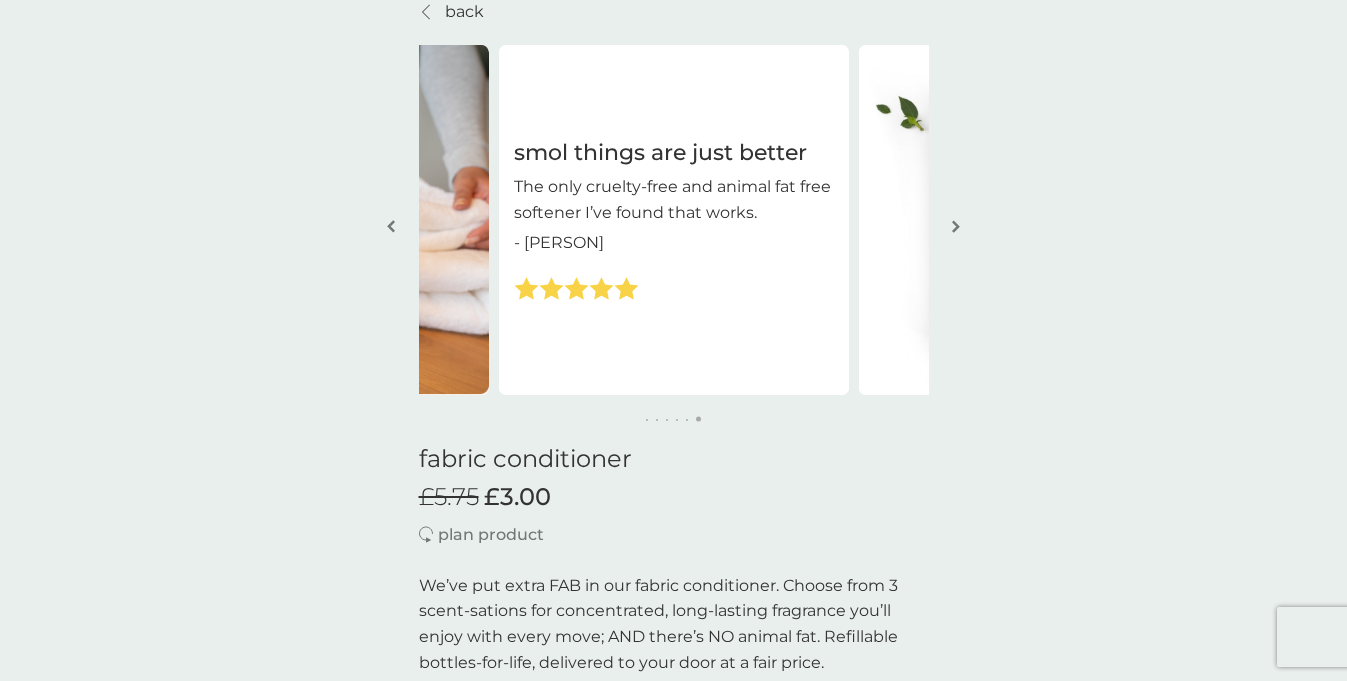 click at bounding box center [956, 226] 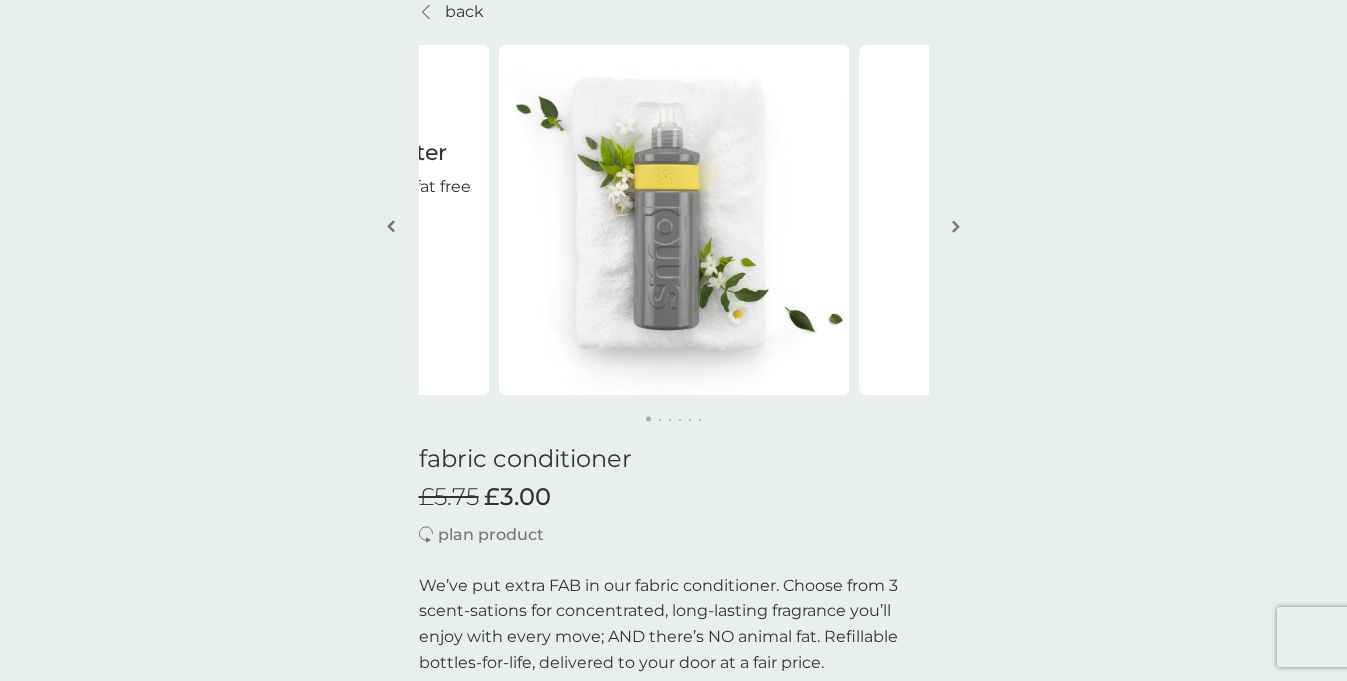 click at bounding box center [956, 226] 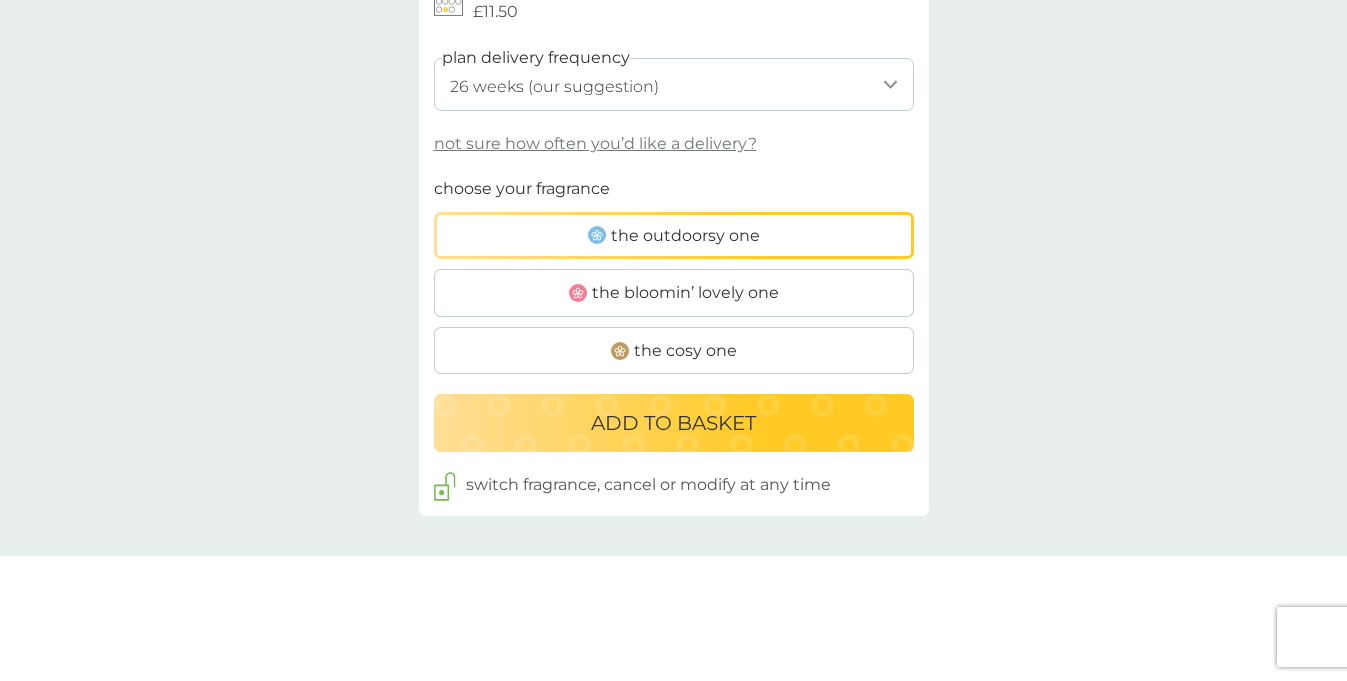 scroll, scrollTop: 1132, scrollLeft: 0, axis: vertical 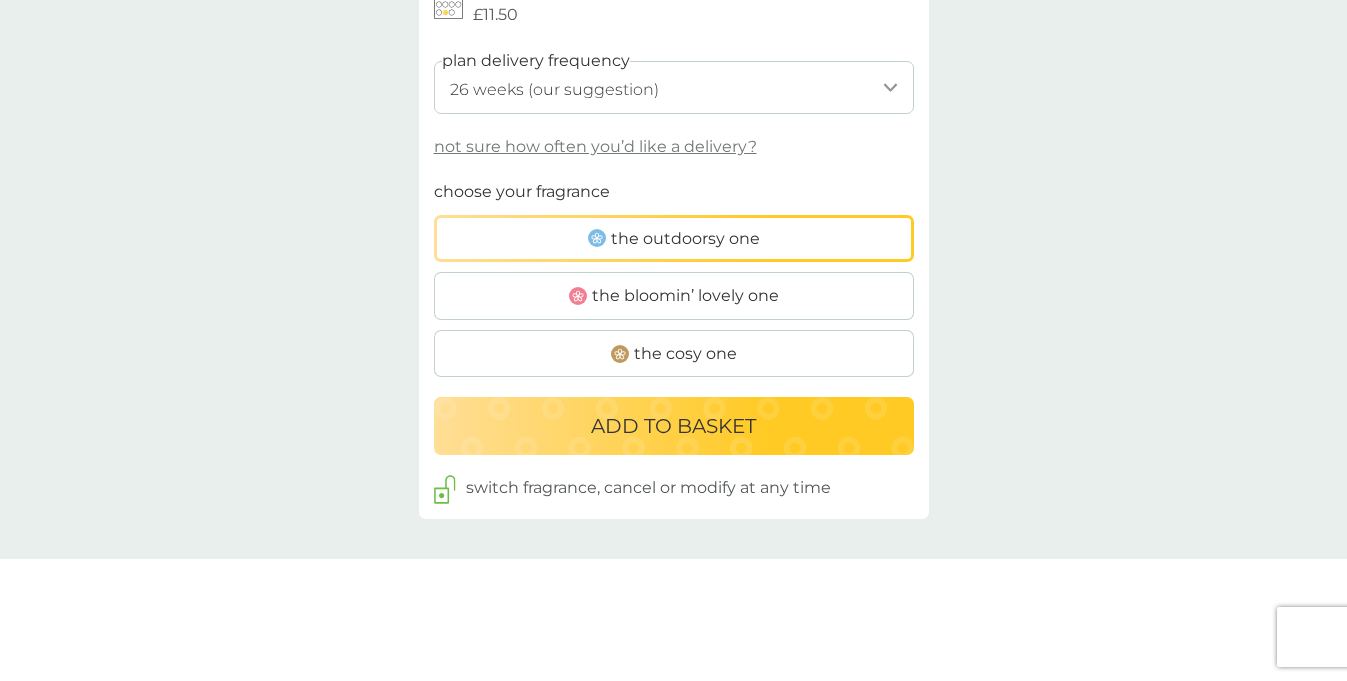 click on "the cosy one" at bounding box center (685, 354) 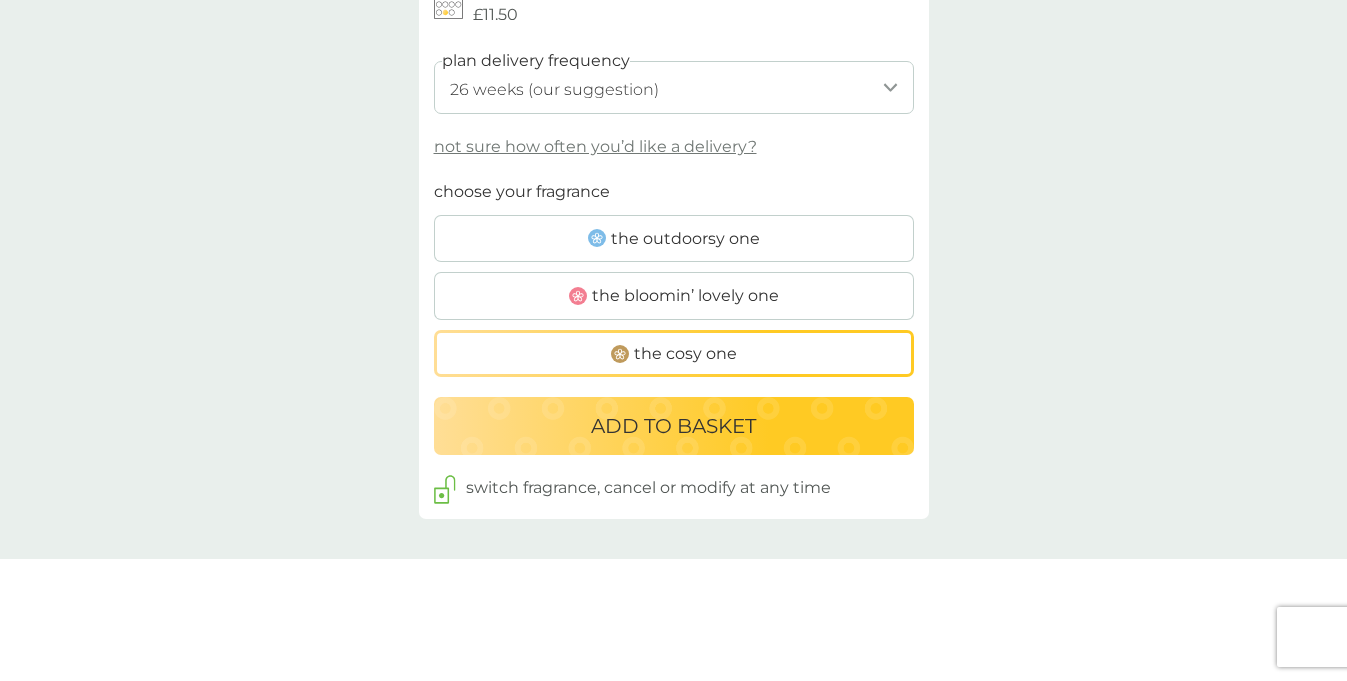 click on "ADD TO BASKET" at bounding box center (674, 426) 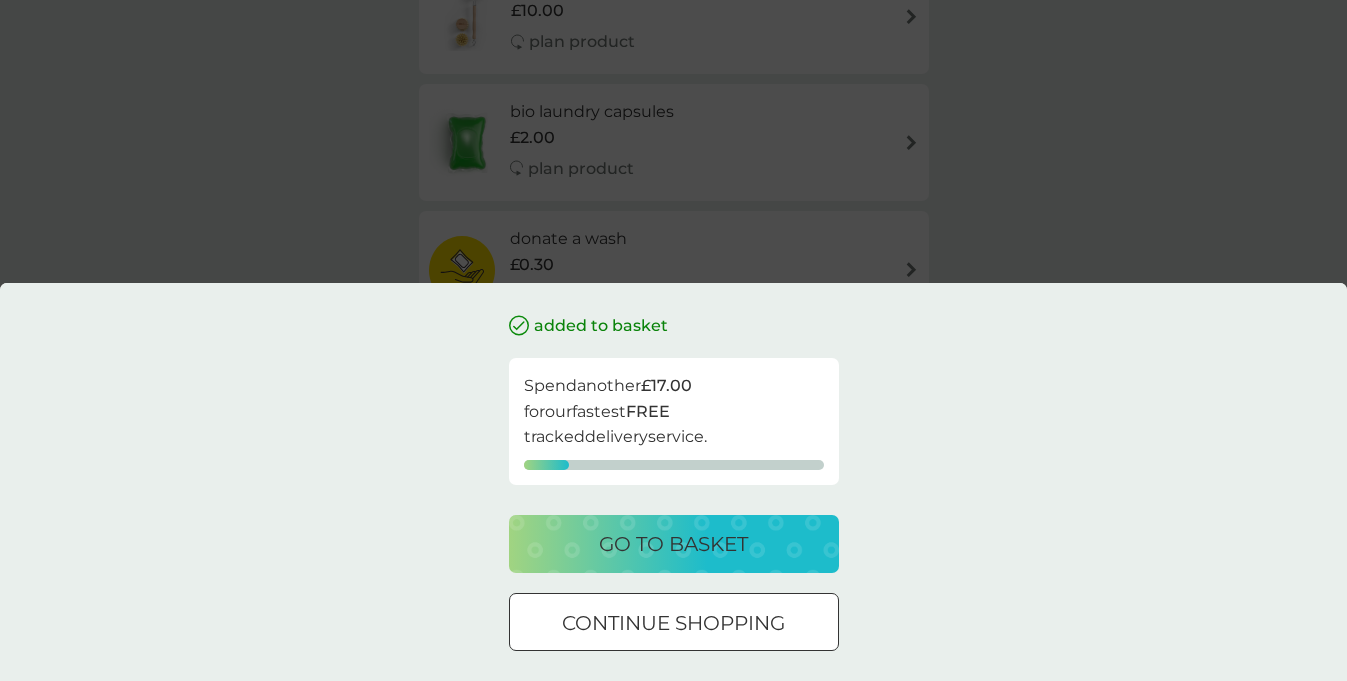 scroll, scrollTop: 0, scrollLeft: 0, axis: both 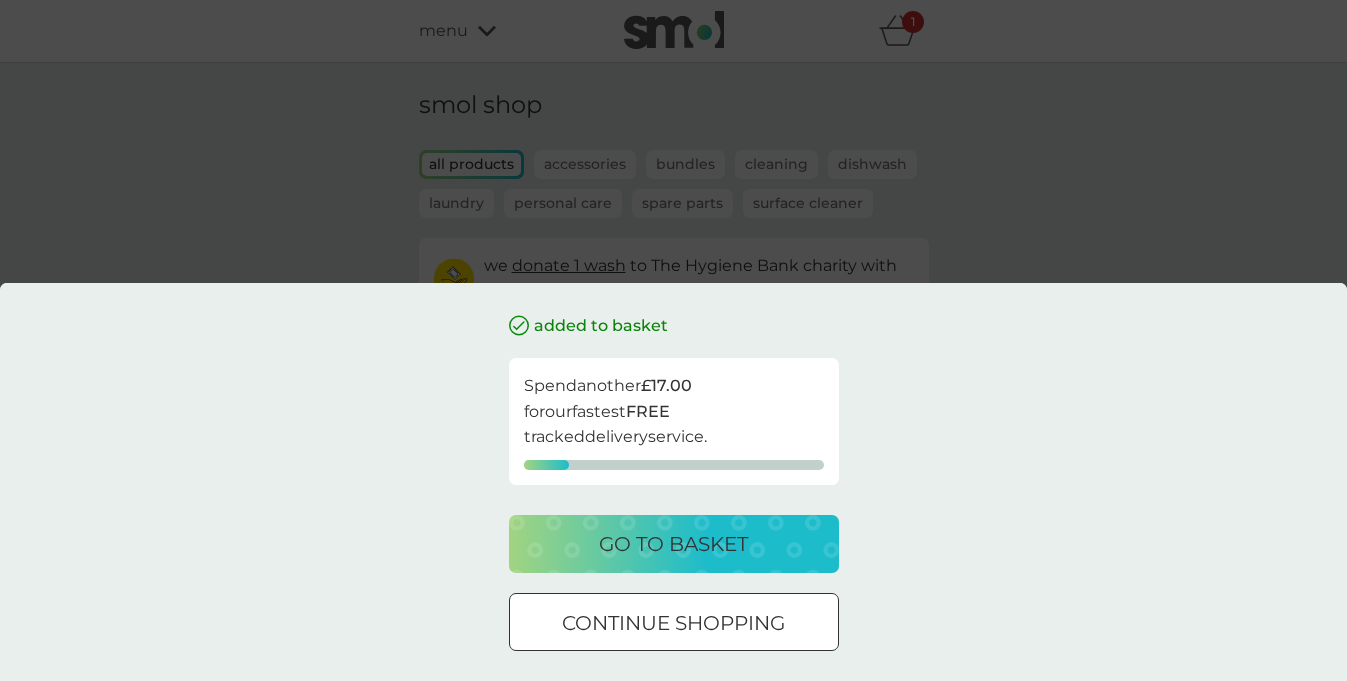 click on "go to basket" at bounding box center [673, 544] 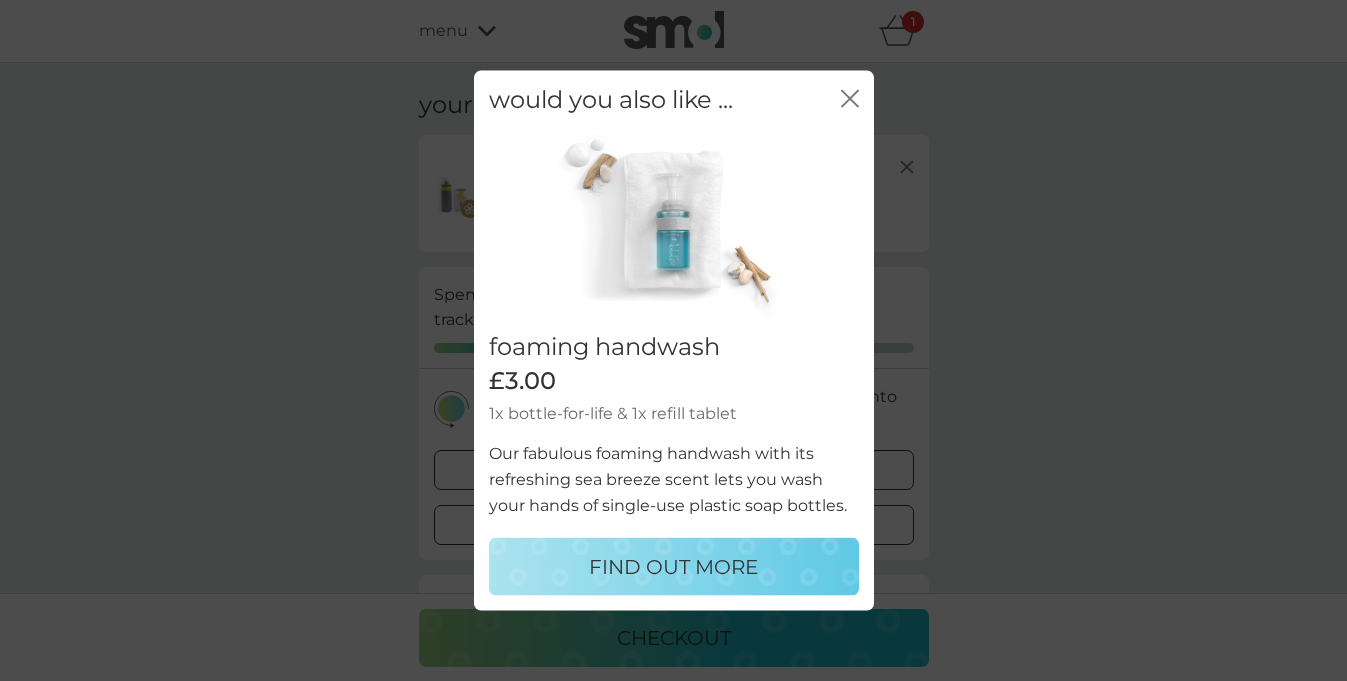click on "close" 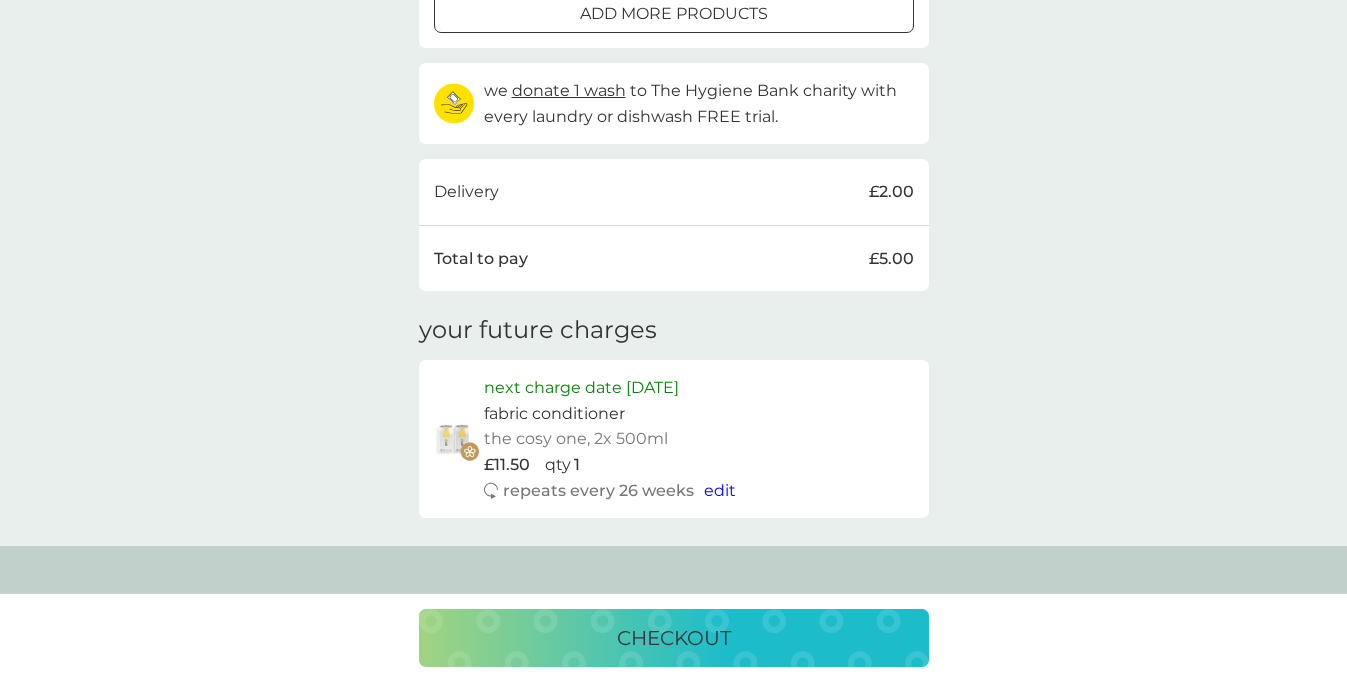 scroll, scrollTop: 515, scrollLeft: 0, axis: vertical 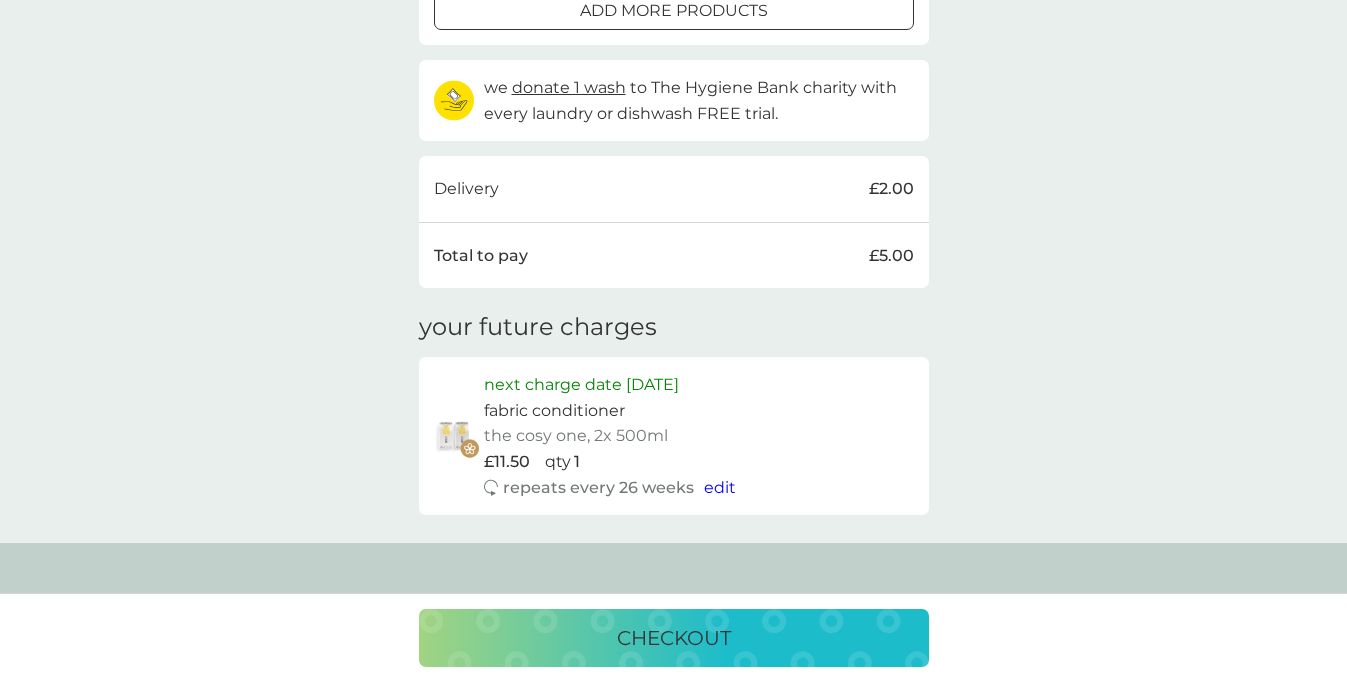 click on "checkout" at bounding box center [674, 638] 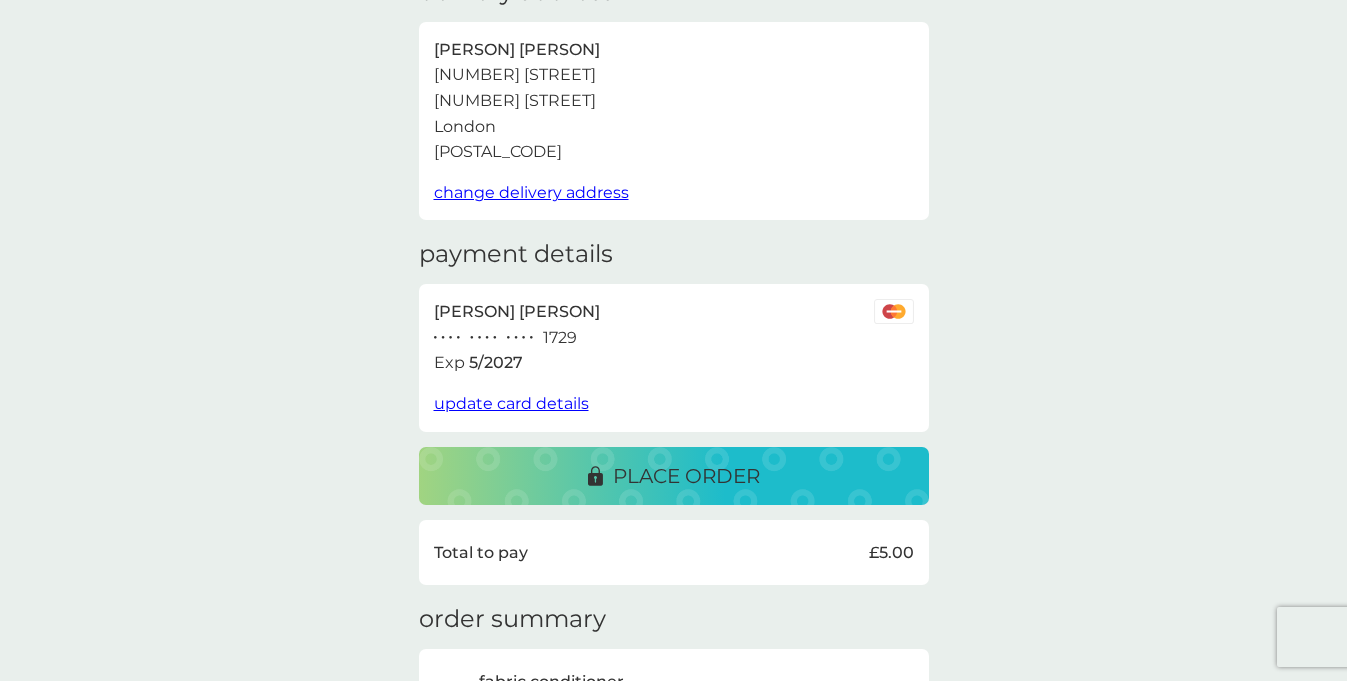 scroll, scrollTop: 114, scrollLeft: 0, axis: vertical 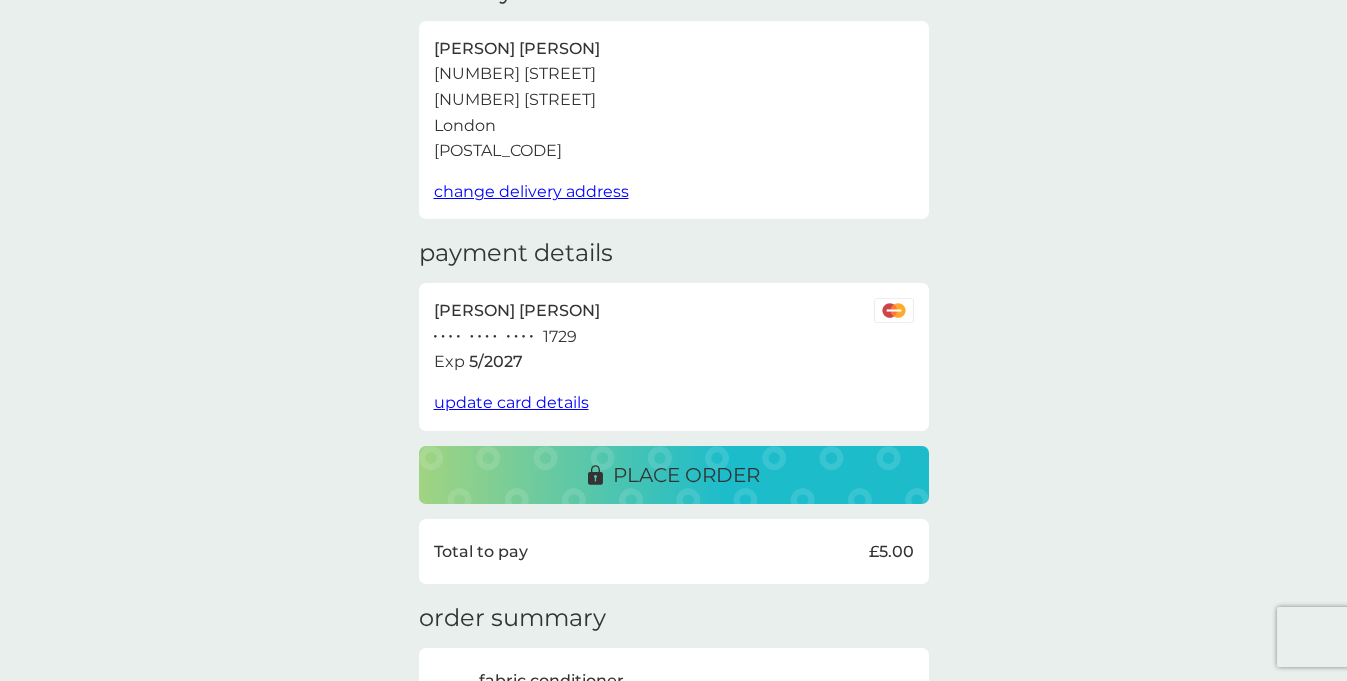 click on "place order" at bounding box center (674, 475) 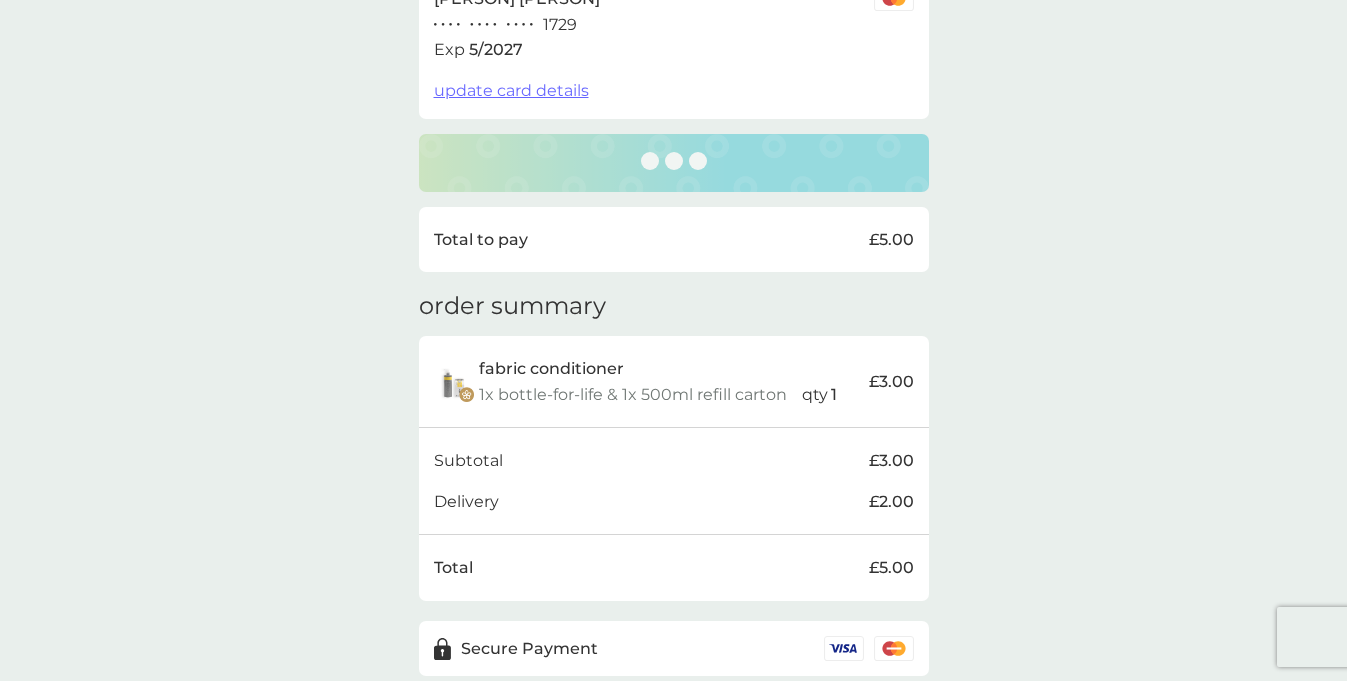 scroll, scrollTop: 393, scrollLeft: 0, axis: vertical 